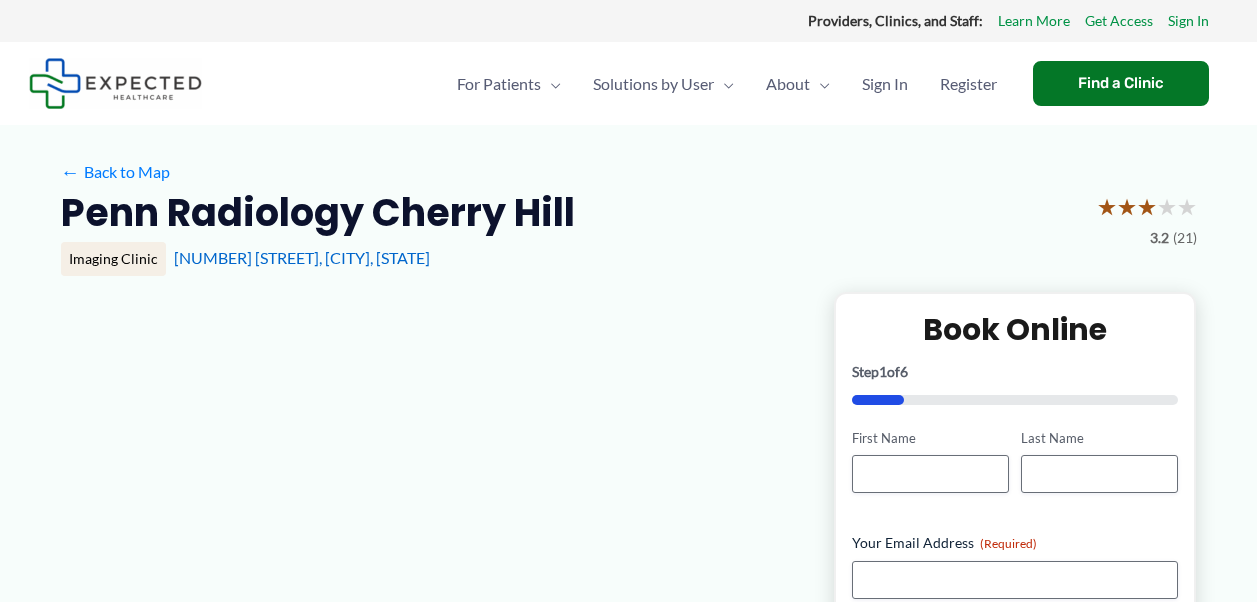 scroll, scrollTop: 0, scrollLeft: 0, axis: both 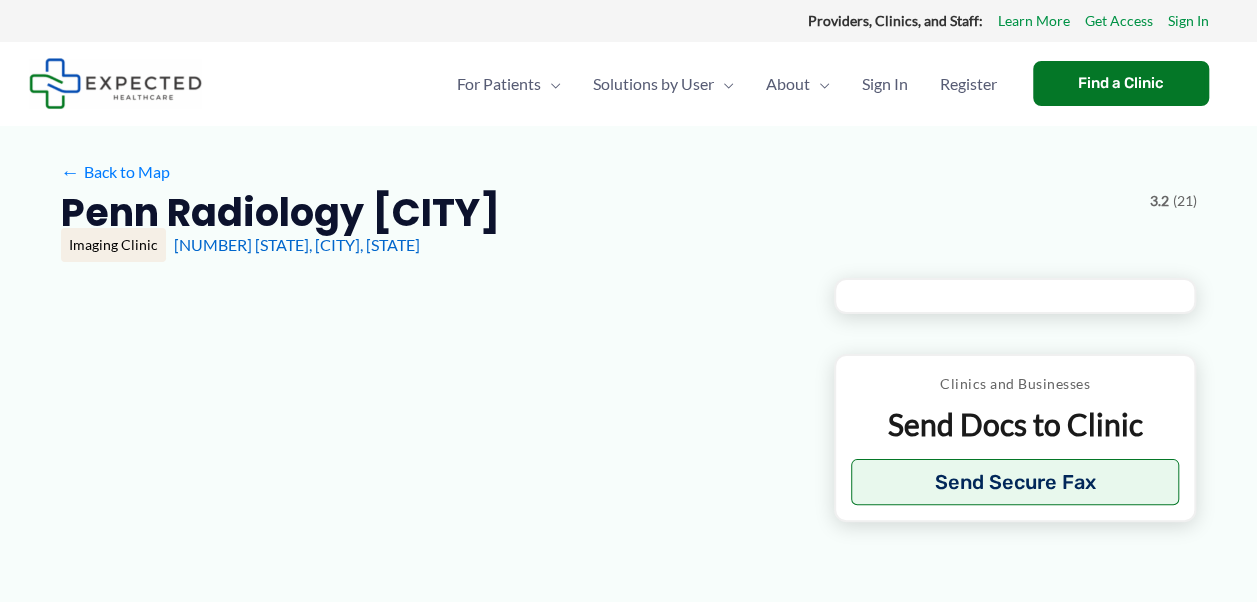 type on "**********" 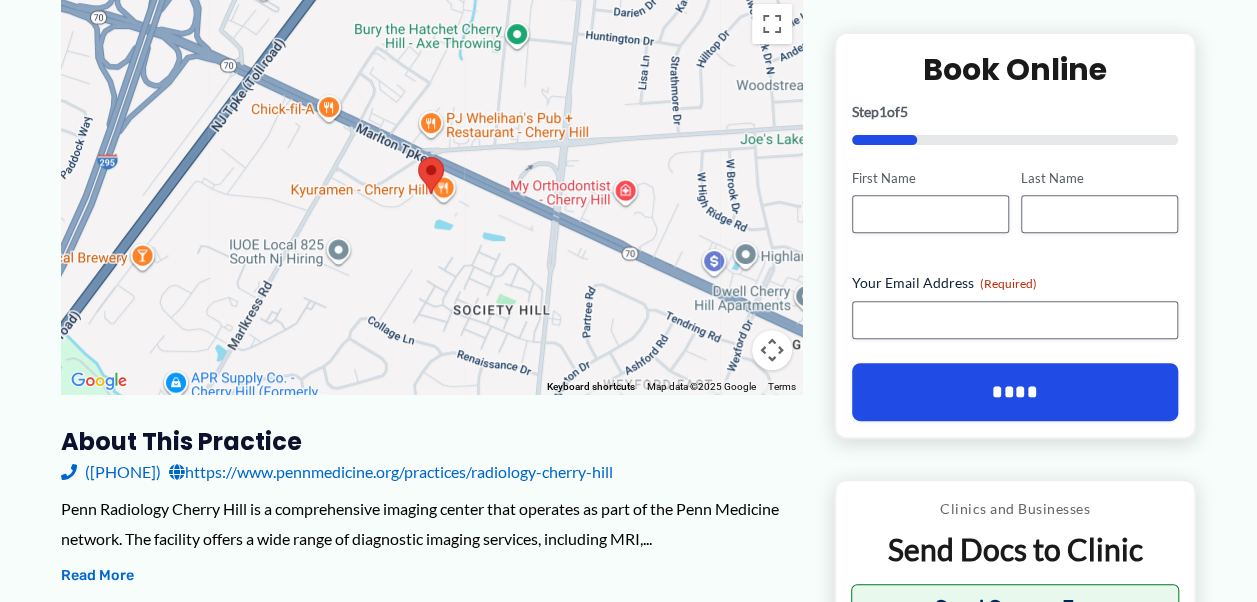 scroll, scrollTop: 300, scrollLeft: 0, axis: vertical 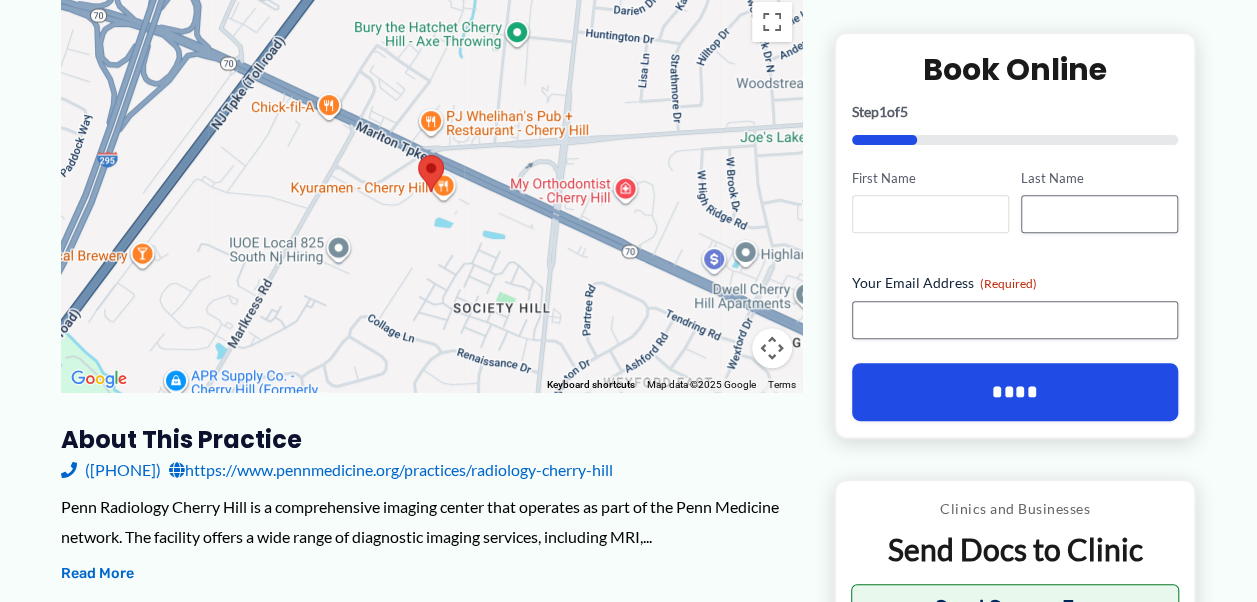 click on "First Name" at bounding box center [930, 215] 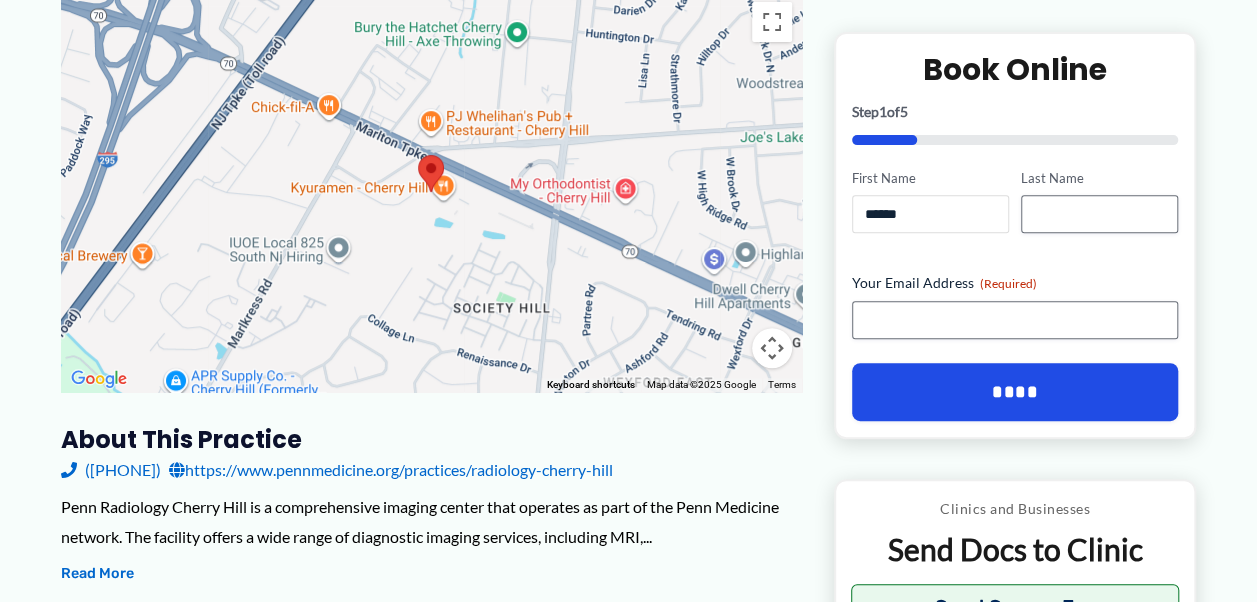 type on "********" 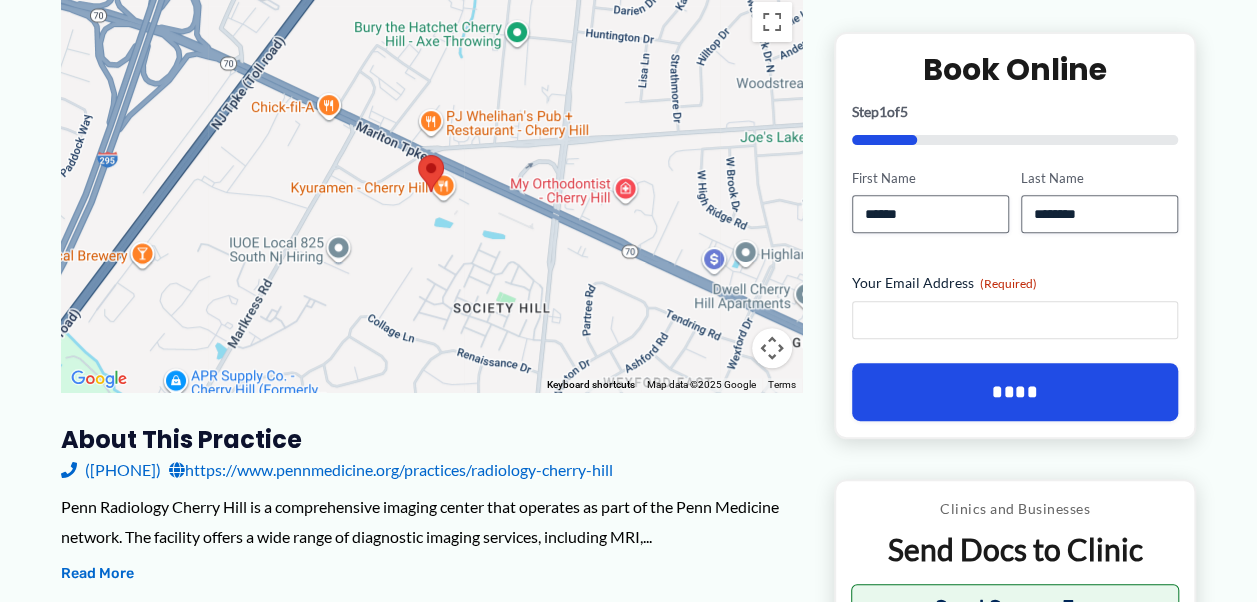 click on "Your Email Address (Required)" at bounding box center [1015, 321] 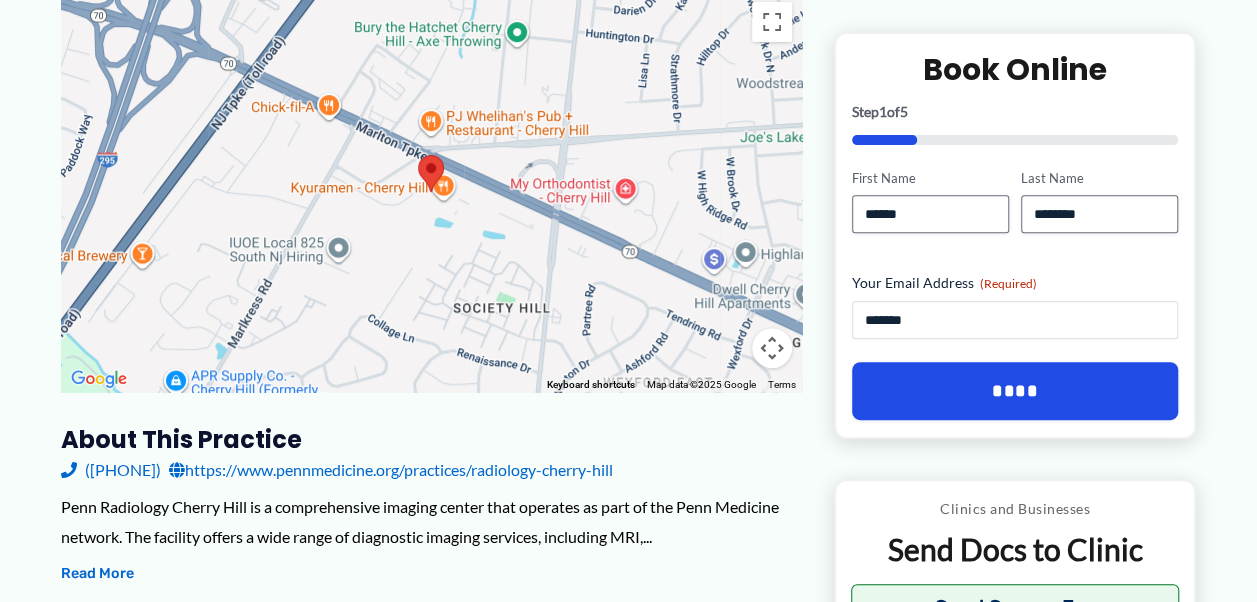 type on "**********" 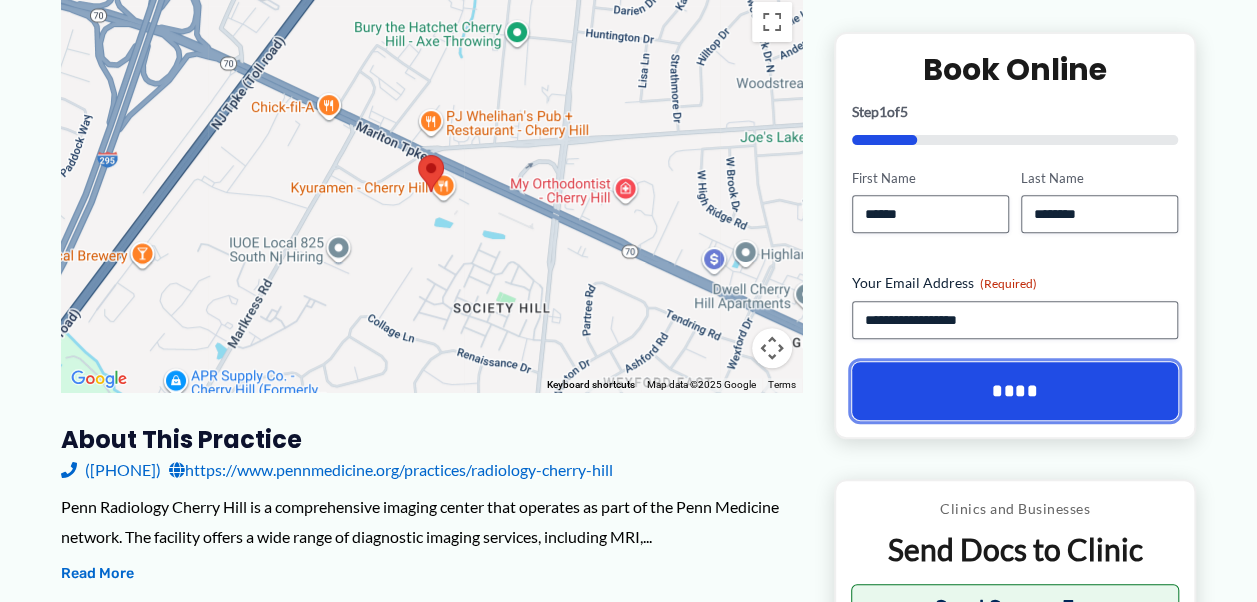click on "****" at bounding box center [1015, 392] 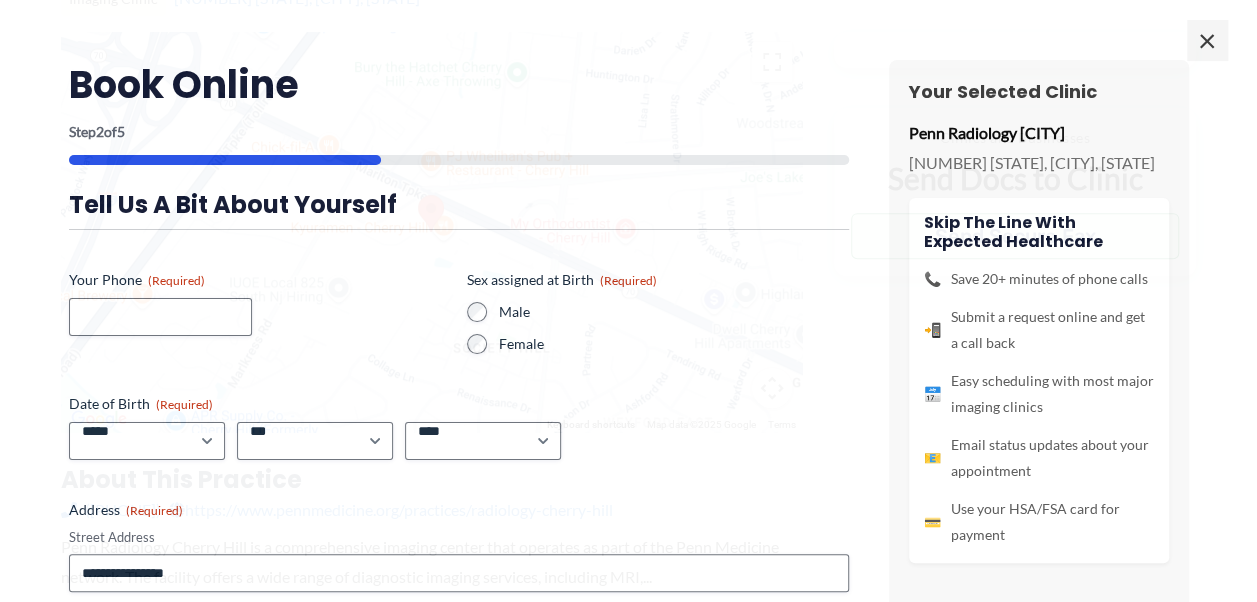 scroll, scrollTop: 0, scrollLeft: 0, axis: both 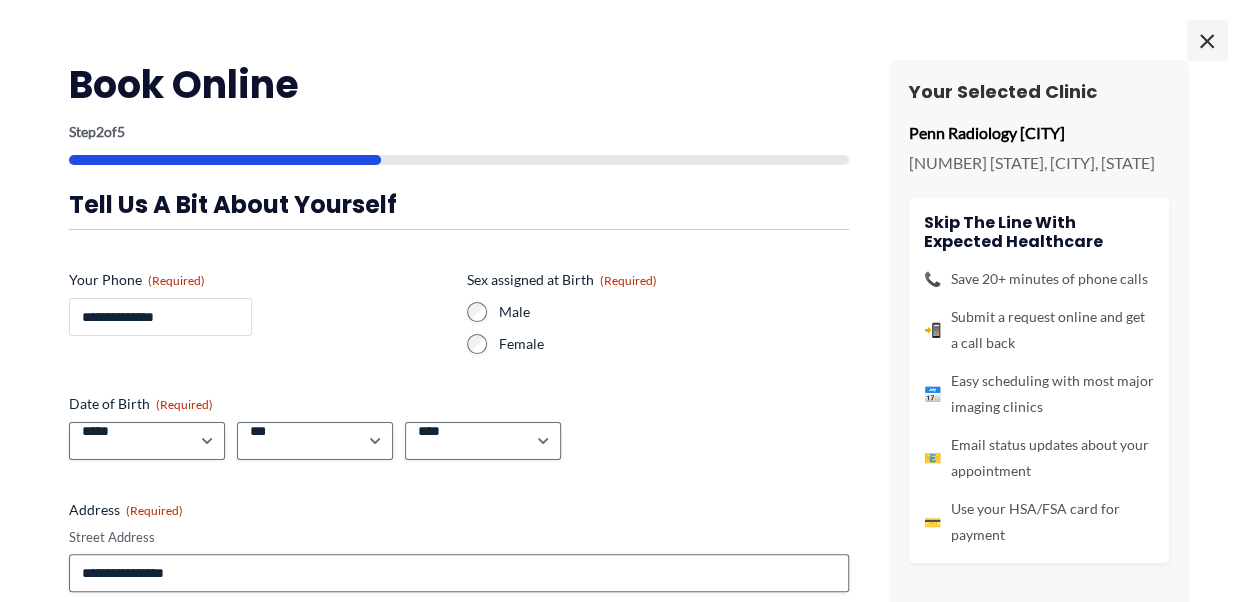 click on "**********" at bounding box center (160, 317) 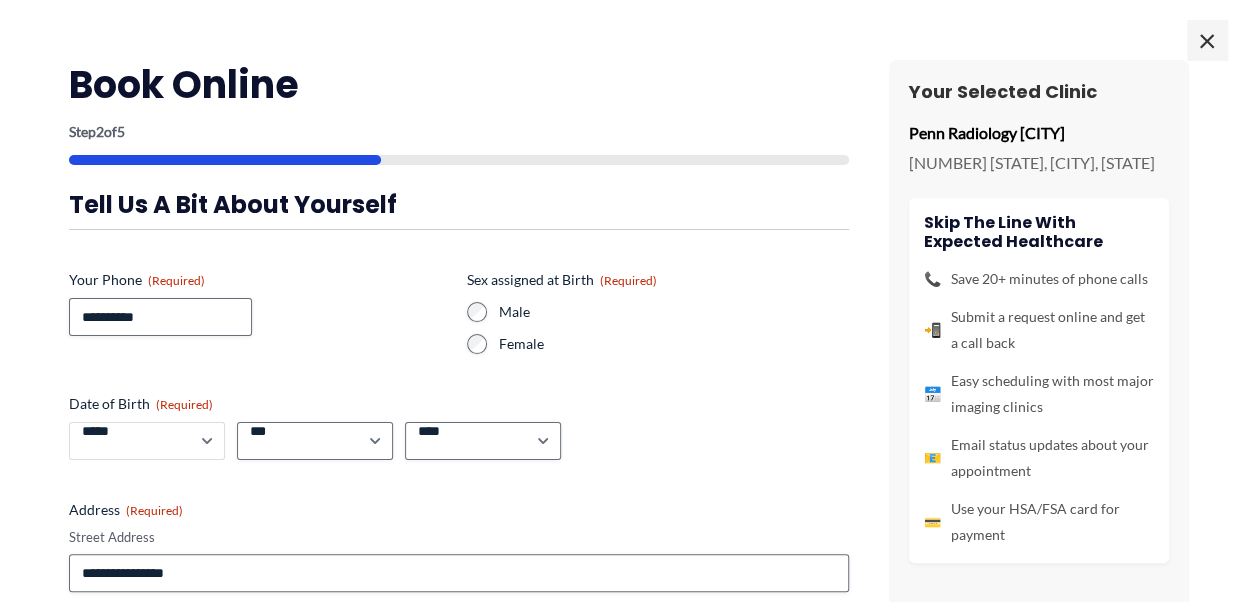 select on "*" 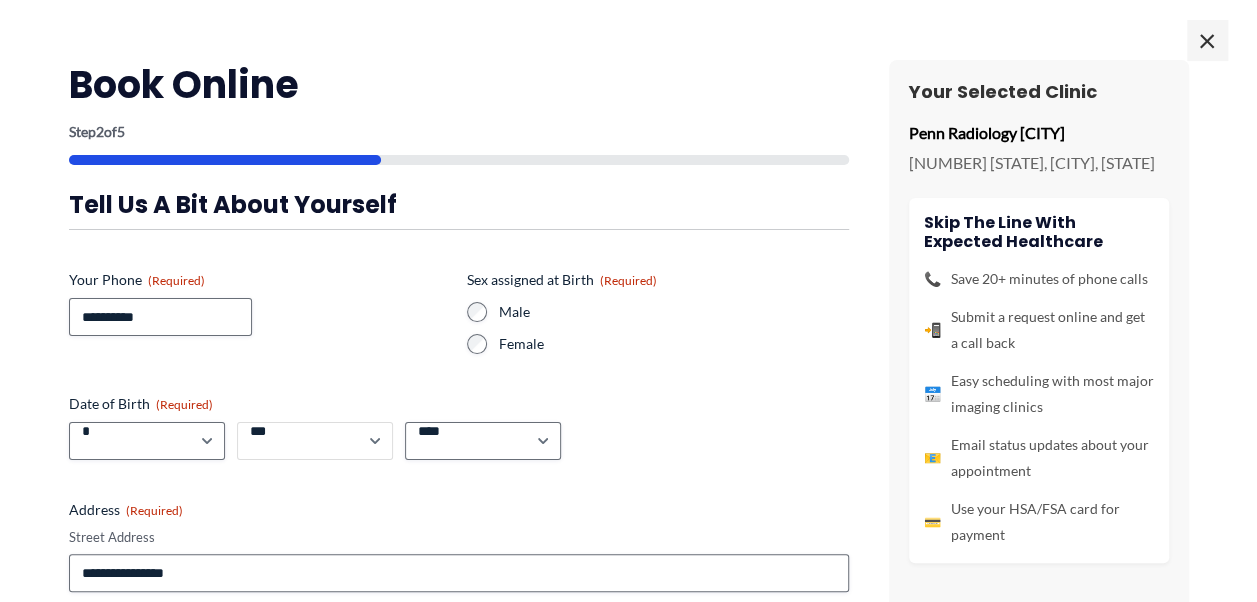 select on "**" 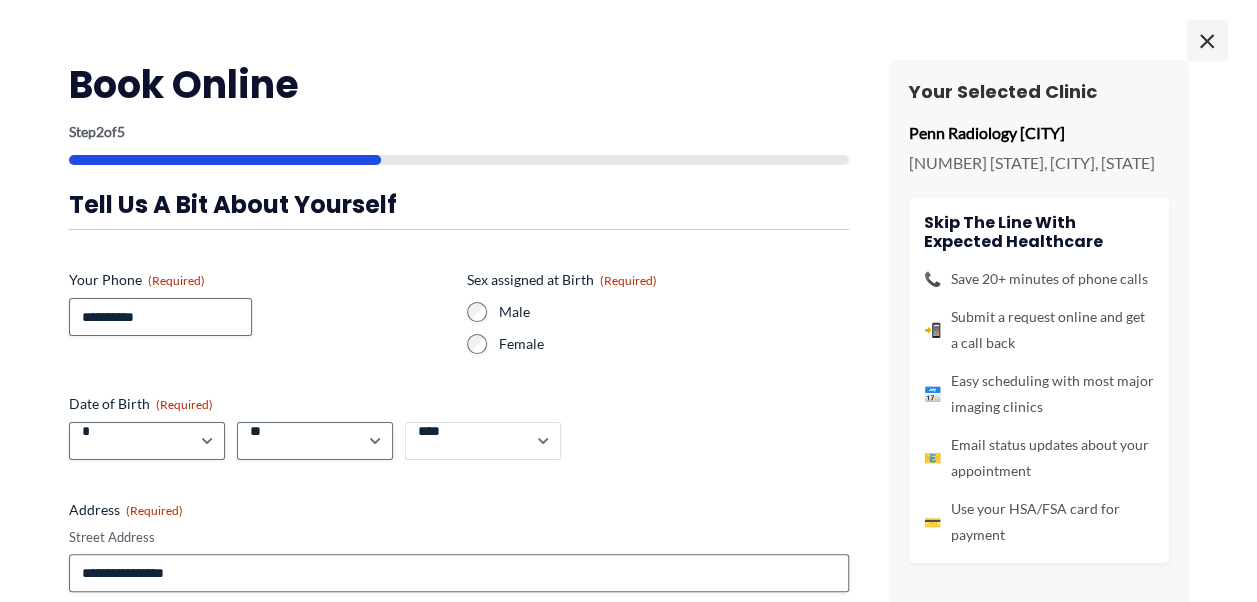 select on "****" 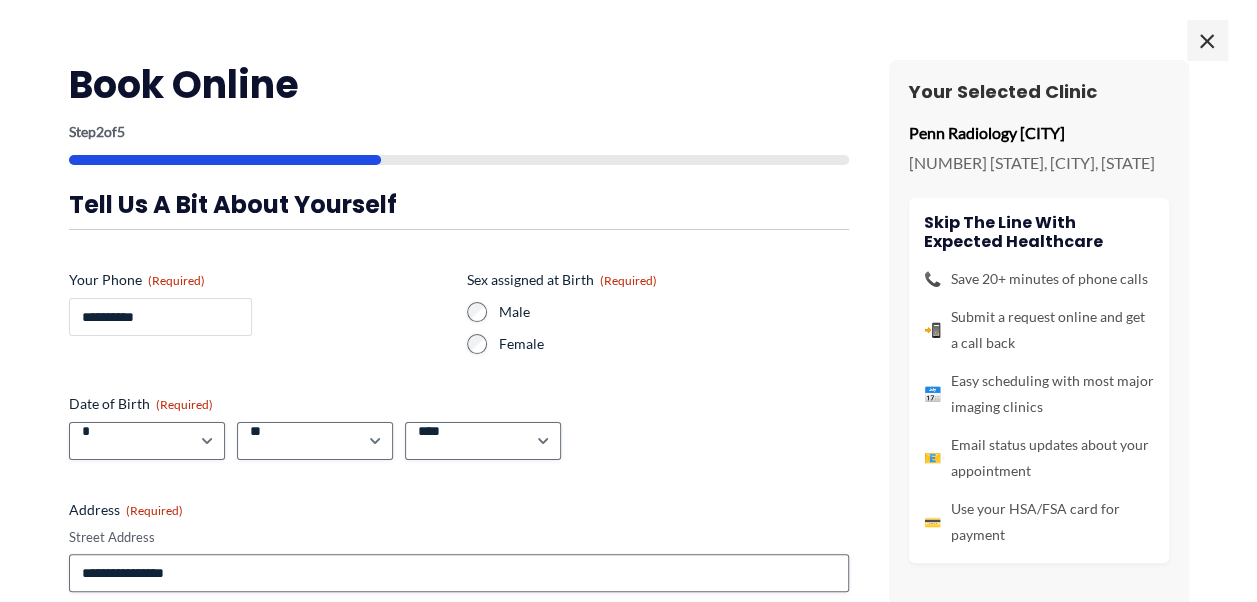 type on "**********" 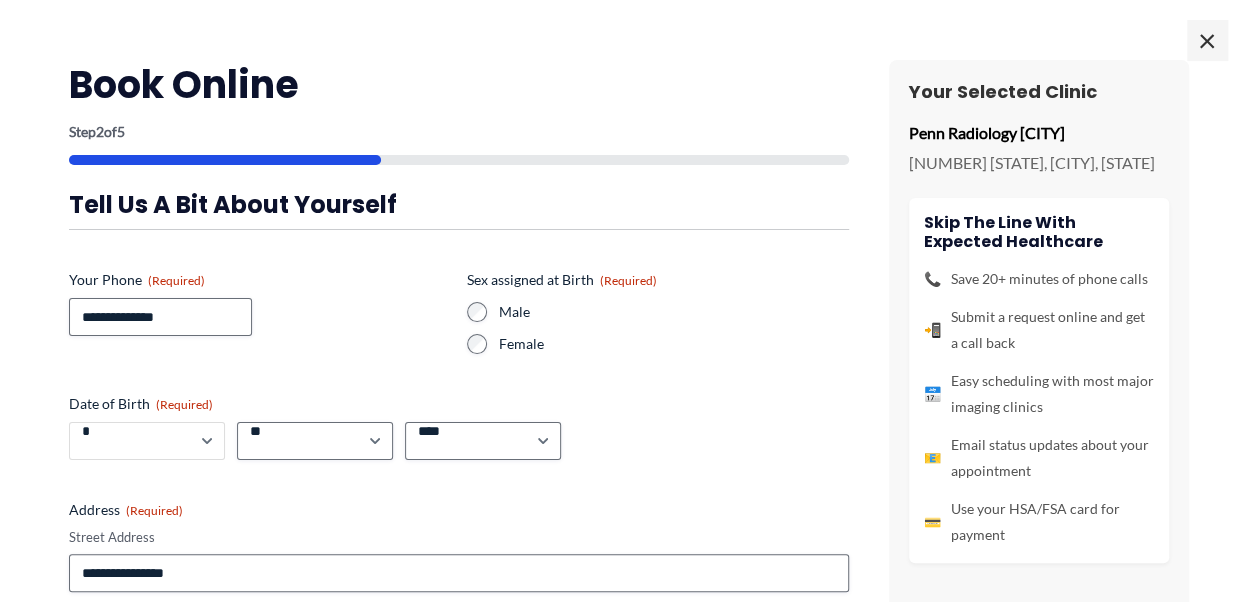 click on "***** * * * * * * * * * ** ** **" at bounding box center [147, 441] 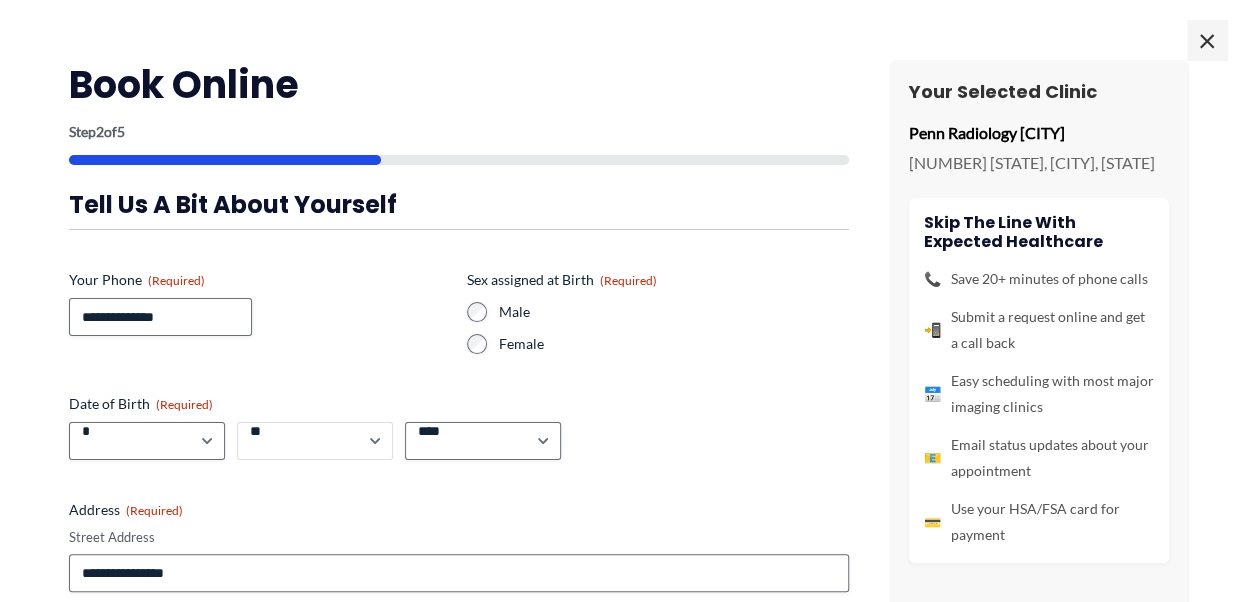 click on "*** * * * * * * * * * ** ** ** ** ** ** ** ** ** ** ** ** ** ** ** ** ** ** ** ** ** **" at bounding box center [315, 441] 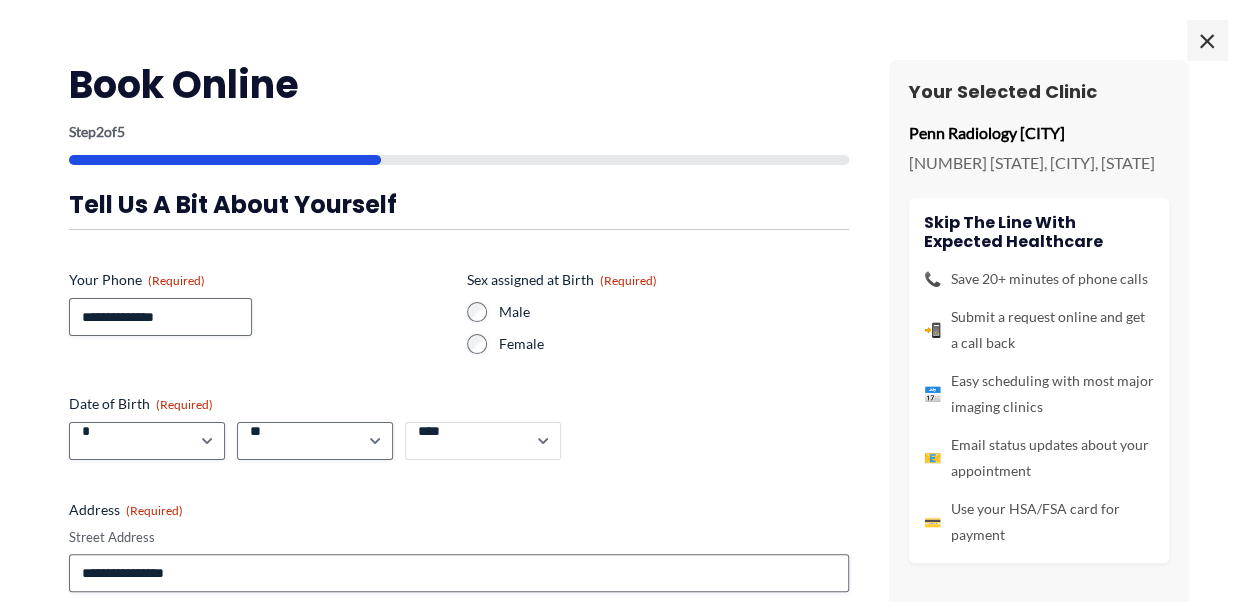 click on "**** **** **** **** **** **** **** **** **** **** **** **** **** **** **** **** **** **** **** **** **** **** **** **** **** **** **** **** **** **** **** **** **** **** **** **** **** **** **** **** **** **** **** **** **** **** **** **** **** **** **** **** **** **** **** **** **** **** **** **** **** **** **** **** **** **** **** **** **** **** **** **** **** **** **** **** **** **** **** **** **** **** **** **** **** **** **** **** **** **** **** **** **** **** **** **** **** **** **** **** **** **** **** **** **** **** **** ****" at bounding box center [483, 441] 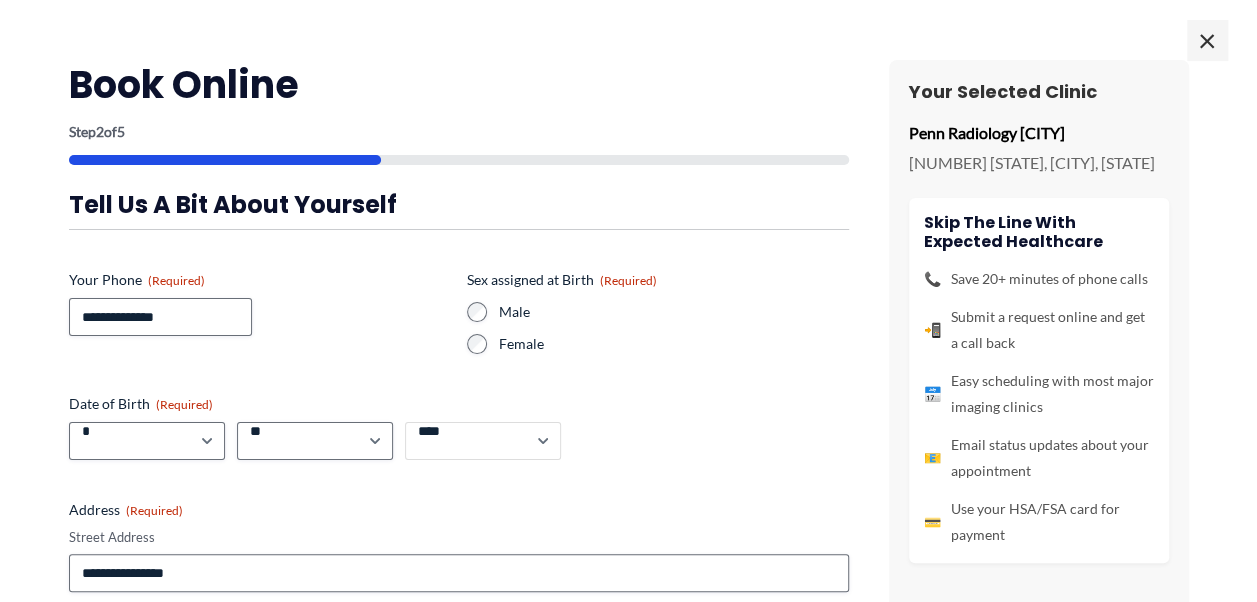 select on "****" 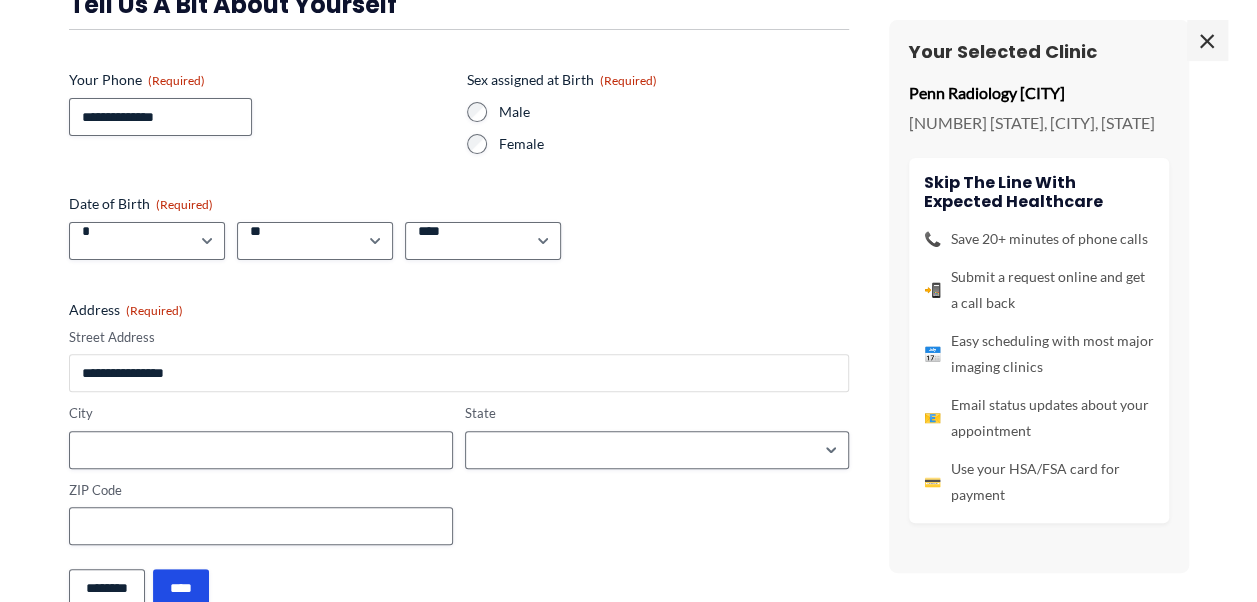 click on "Street Address" at bounding box center (459, 373) 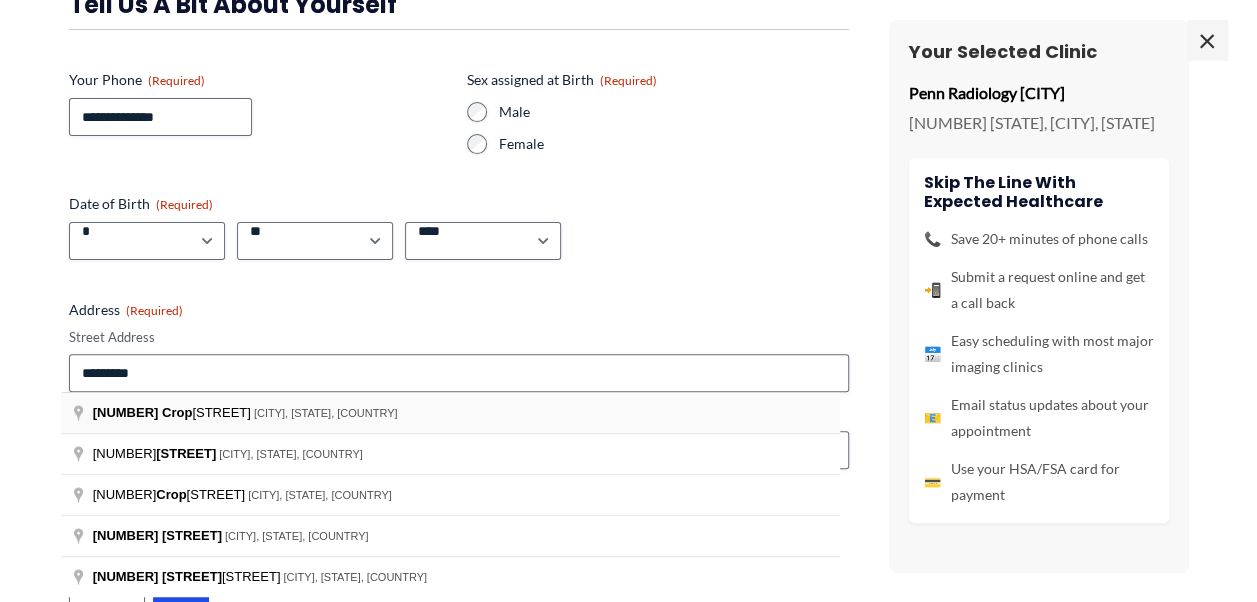 type on "**********" 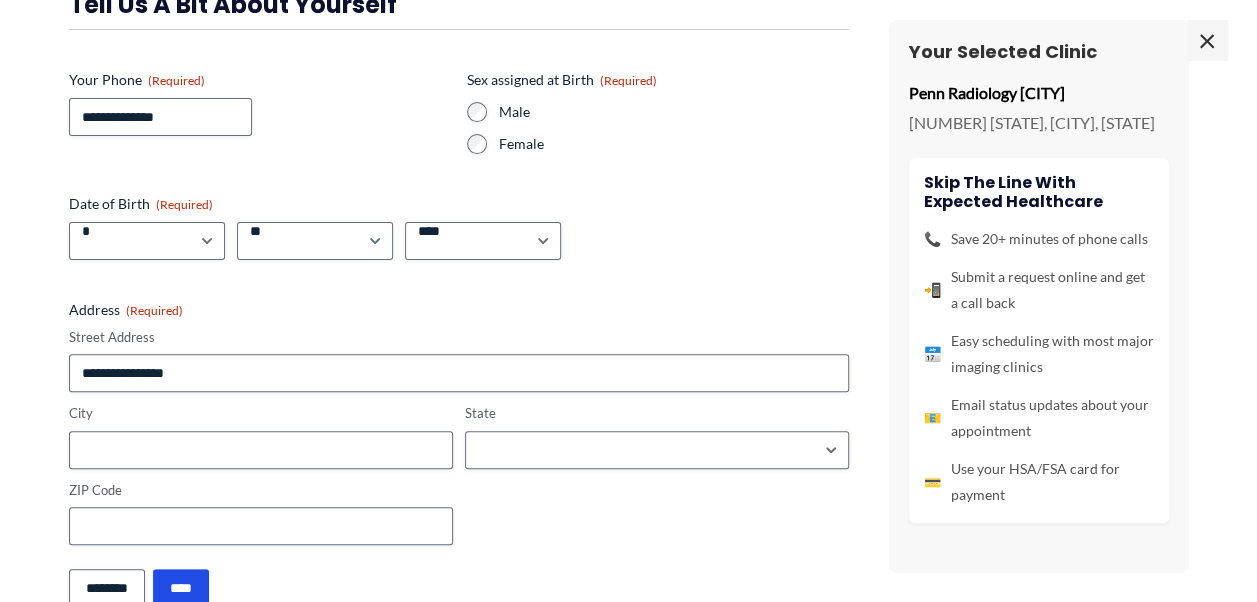 type on "**********" 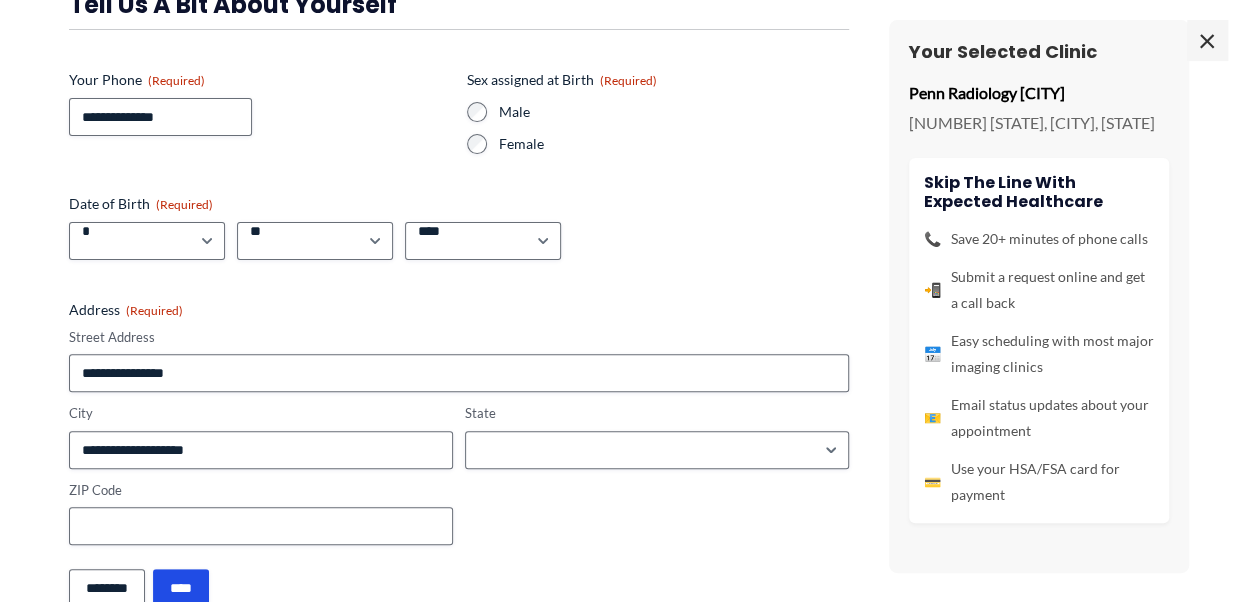 select on "**********" 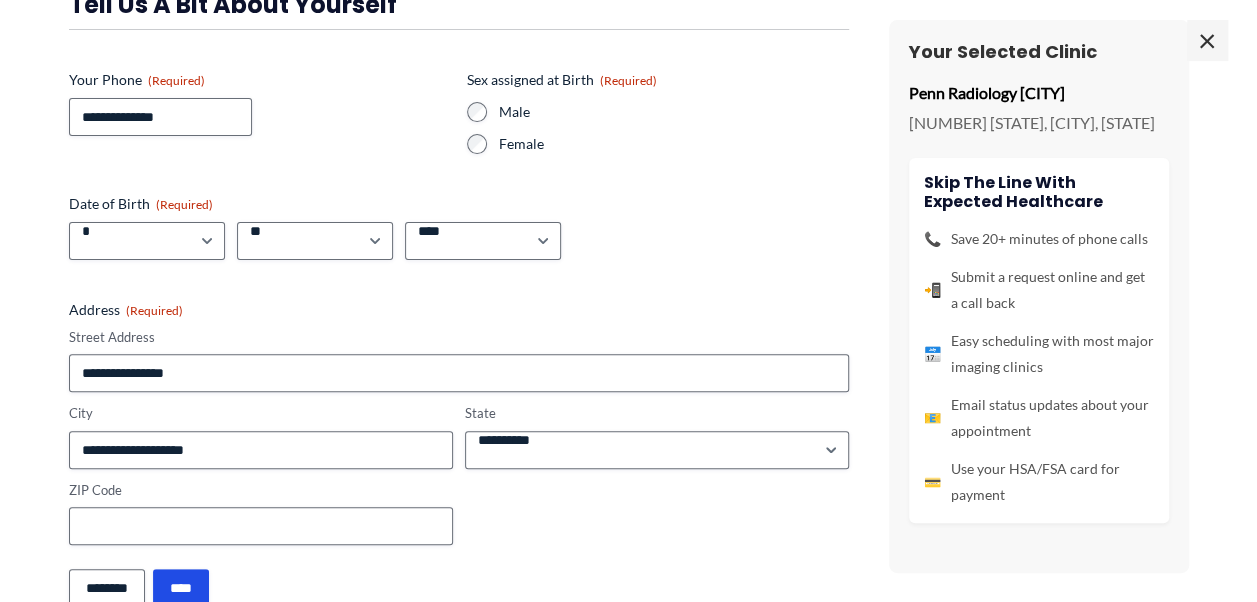 type on "**********" 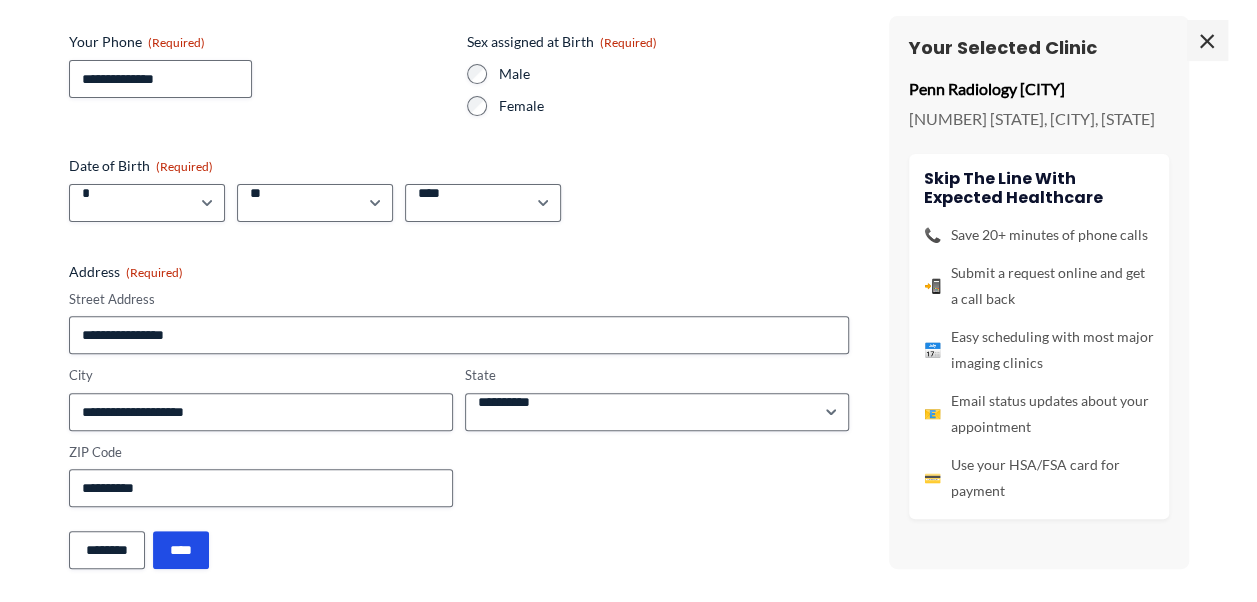 scroll, scrollTop: 245, scrollLeft: 0, axis: vertical 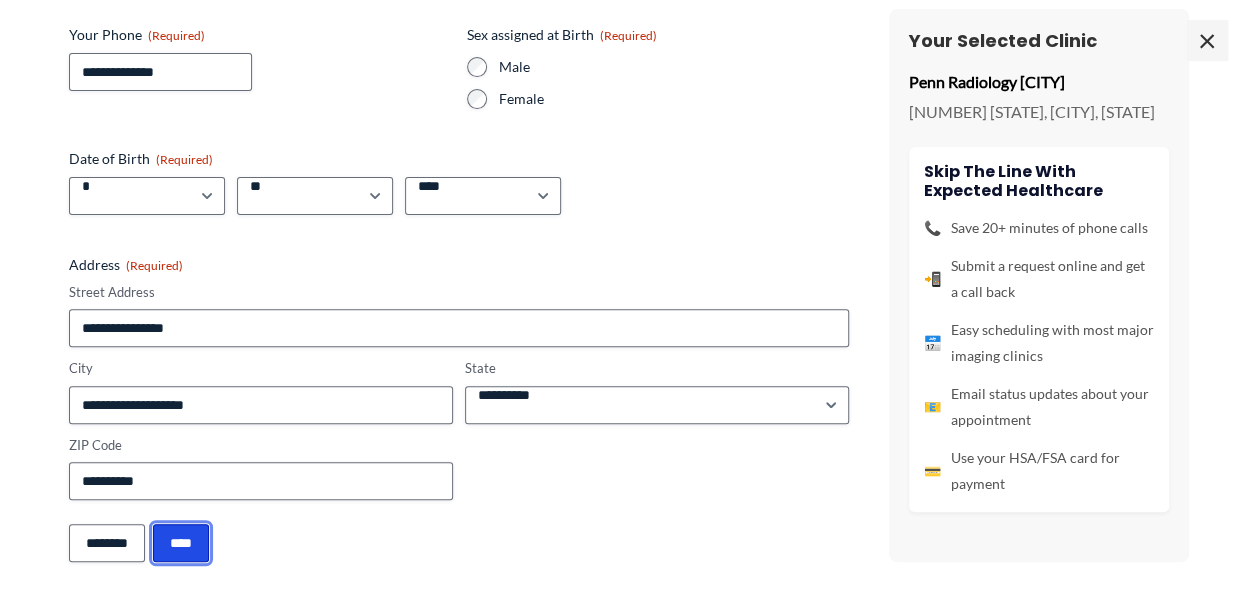 click on "****" at bounding box center [181, 543] 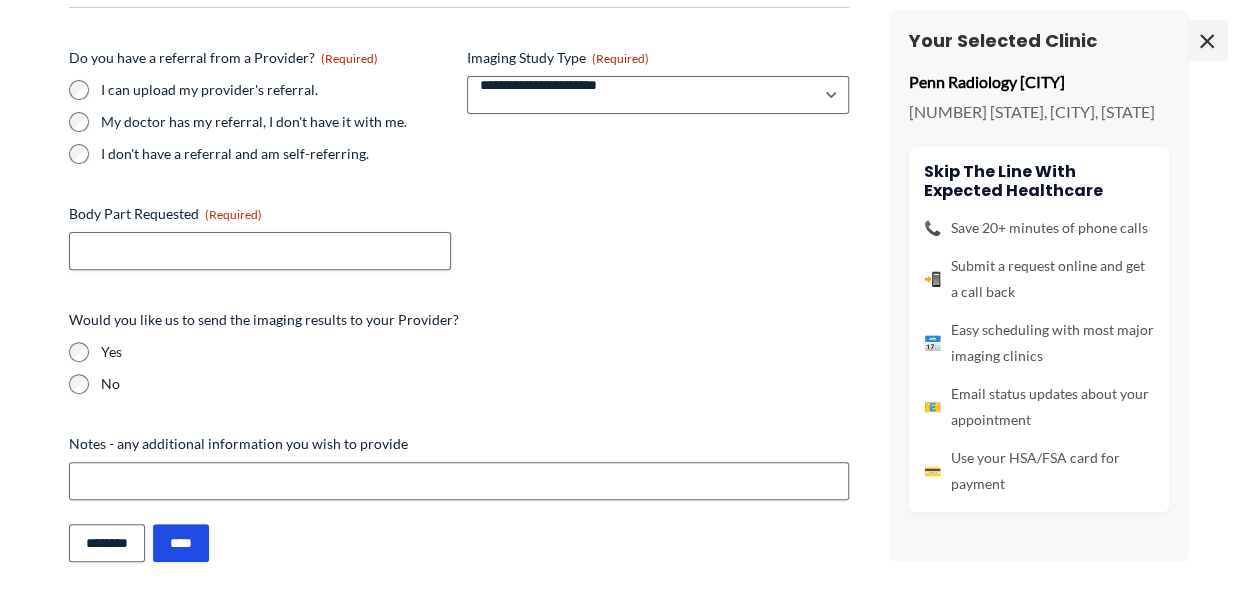 scroll, scrollTop: 221, scrollLeft: 0, axis: vertical 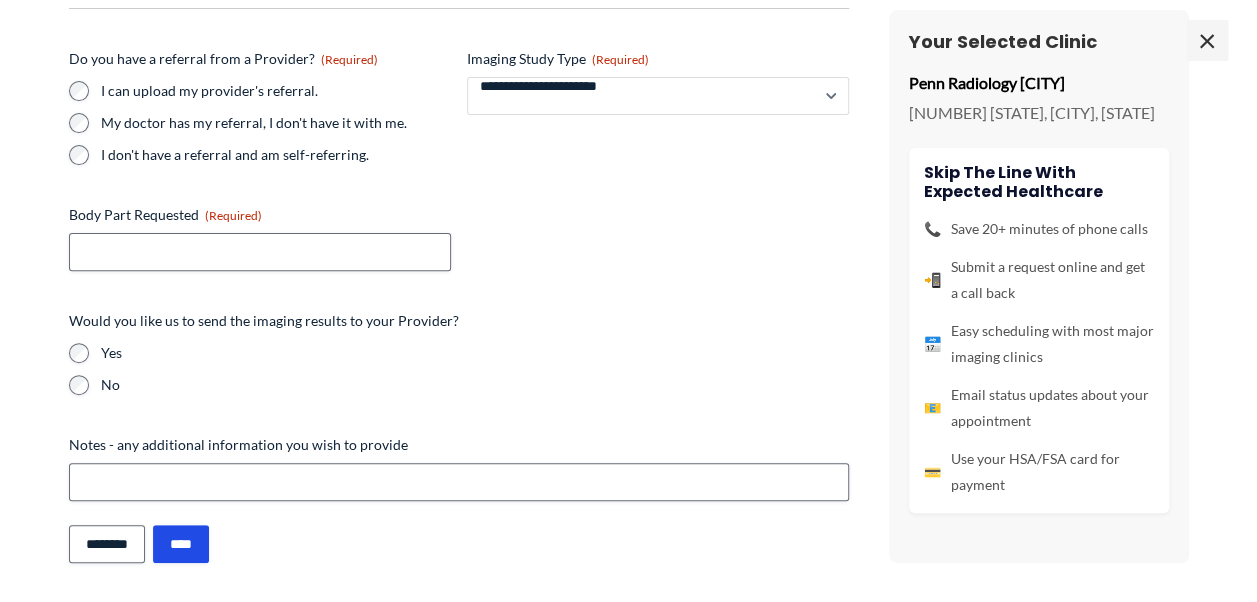 click on "**********" at bounding box center (658, 96) 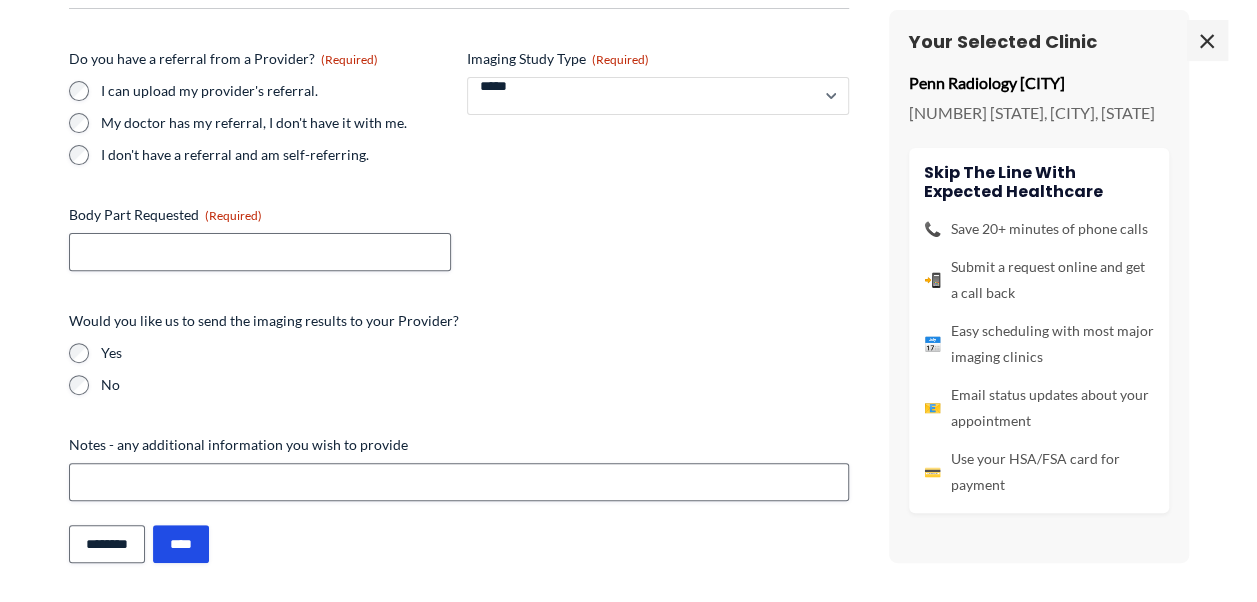 click on "**********" at bounding box center [658, 96] 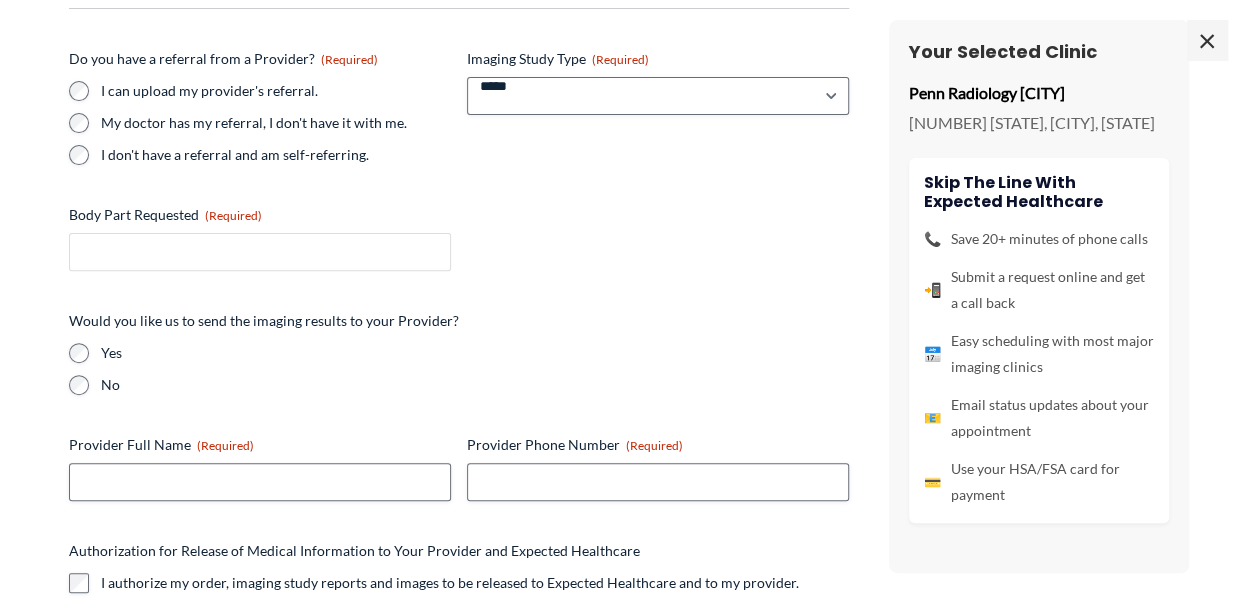 click on "Body Part Requested (Required)" at bounding box center [260, 252] 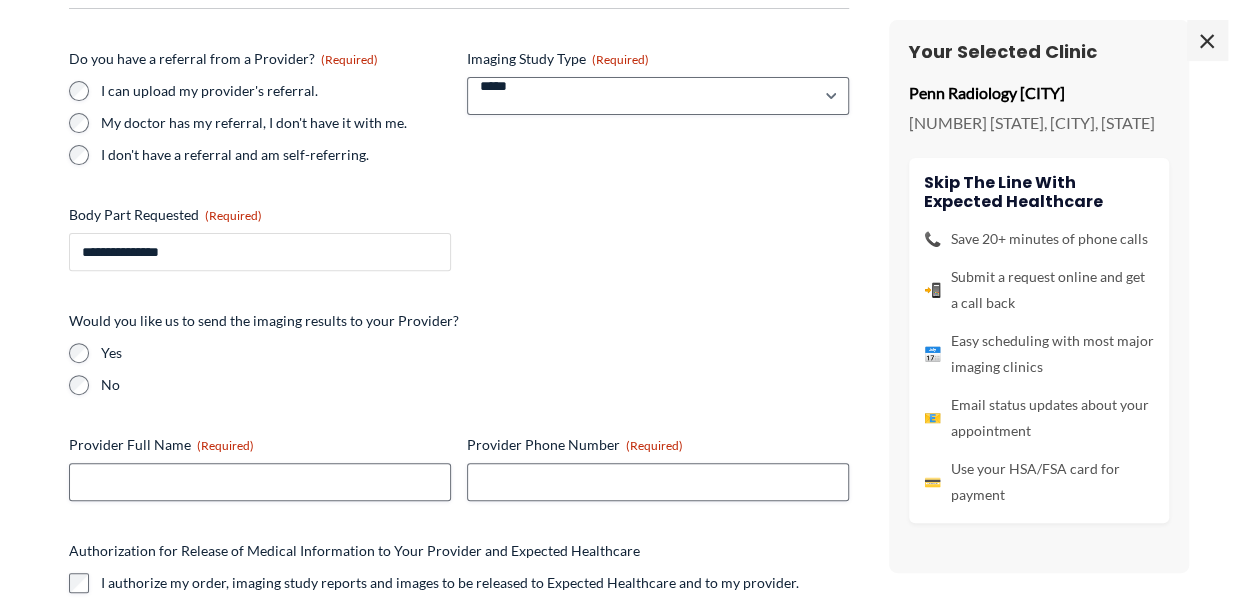 type on "**********" 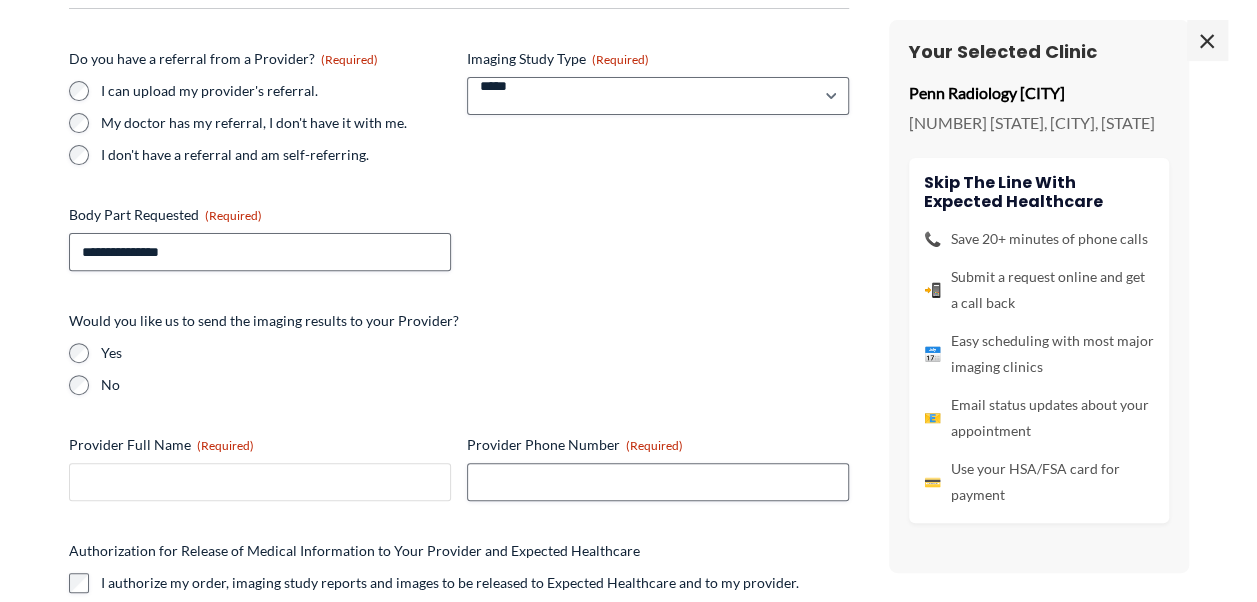 click on "Provider Full Name (Required)" at bounding box center [260, 482] 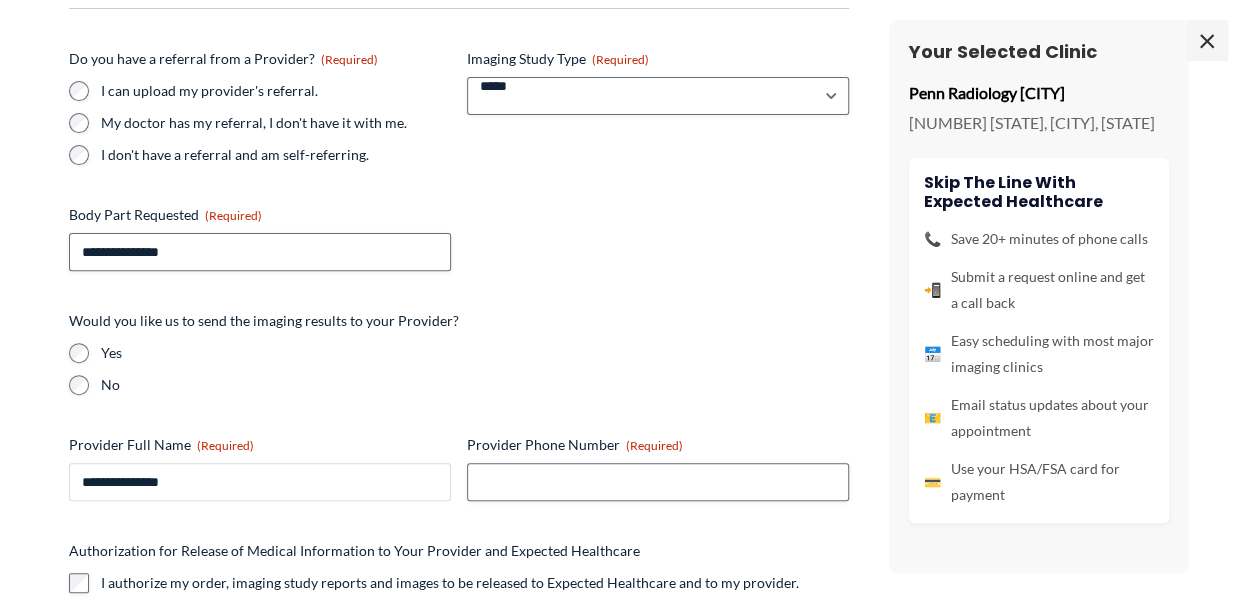 scroll, scrollTop: 321, scrollLeft: 0, axis: vertical 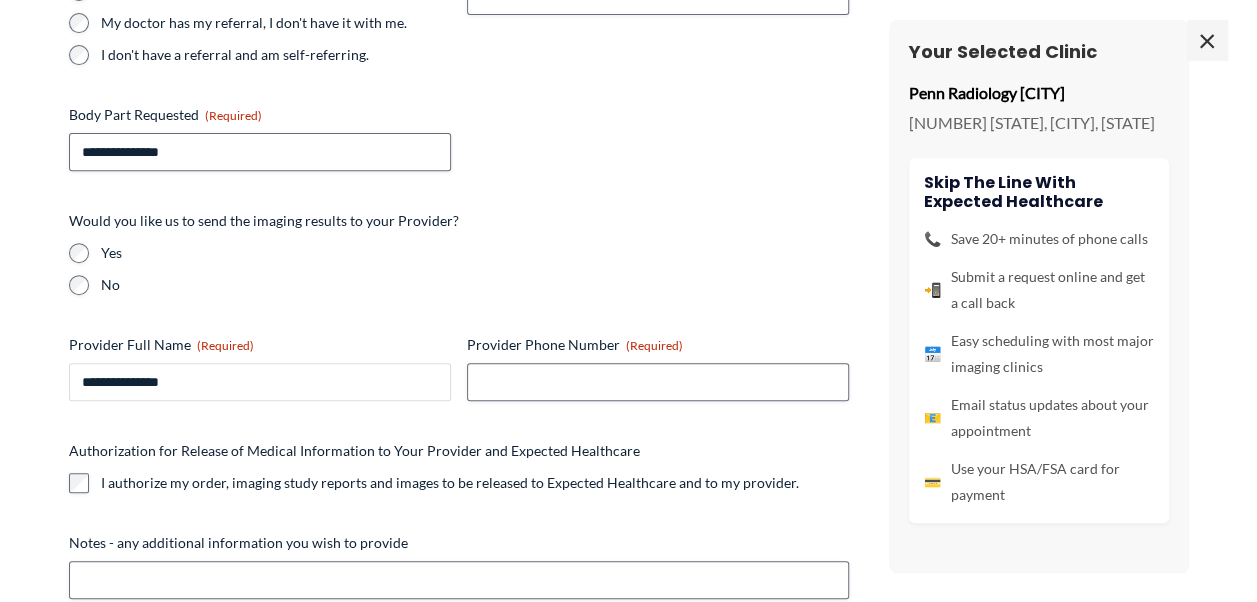 type on "**********" 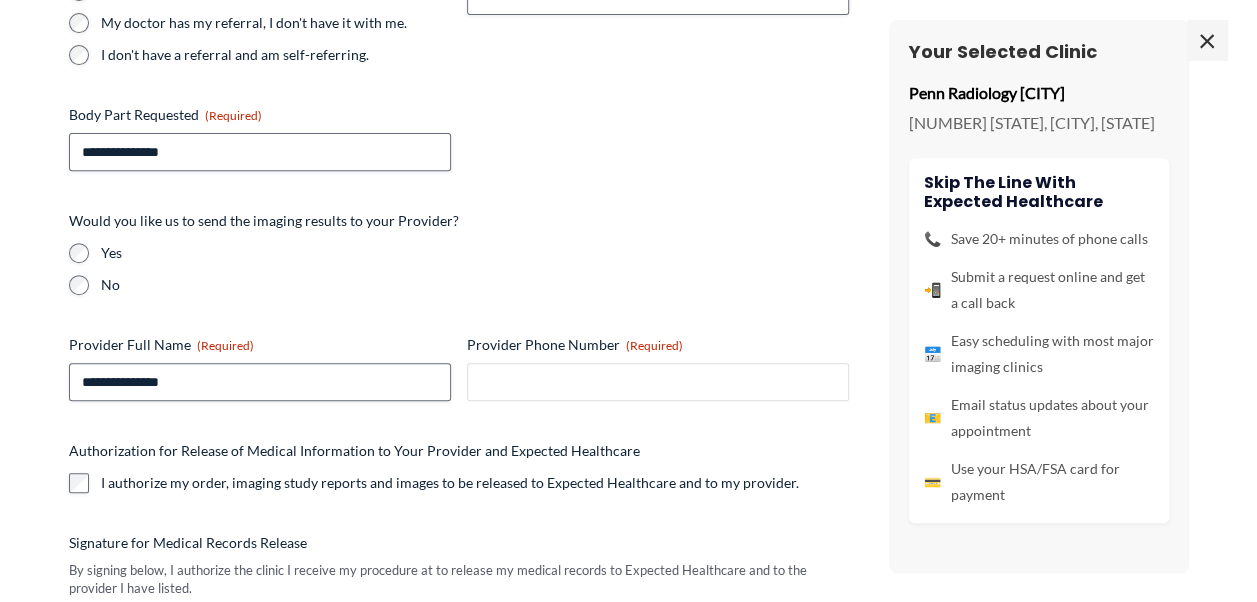type on "**********" 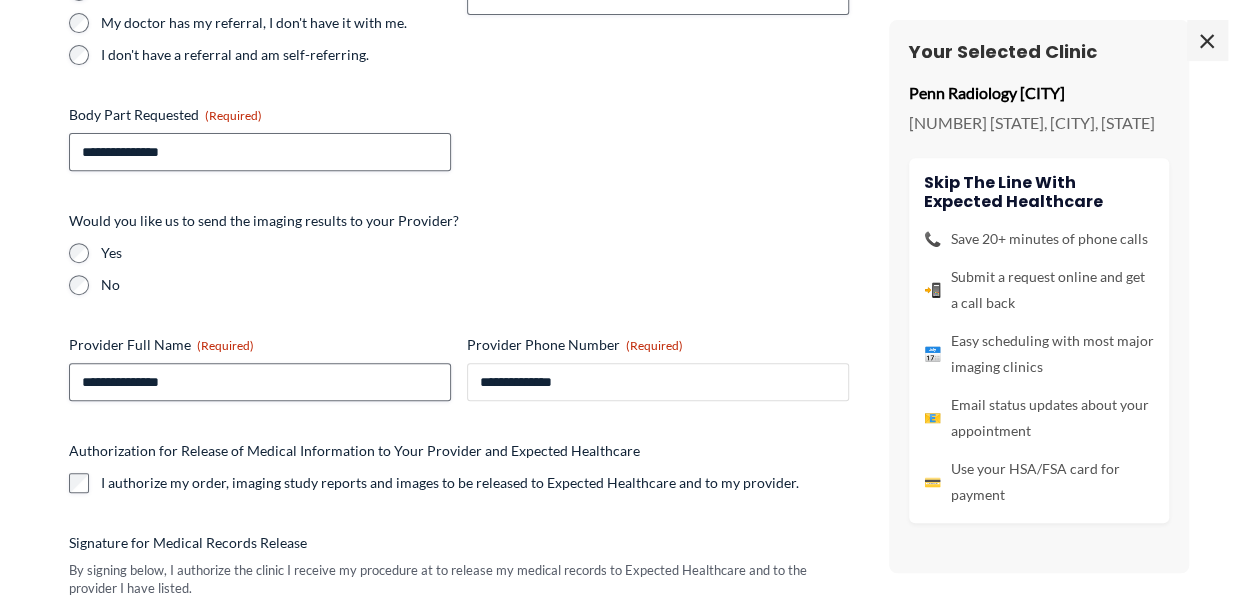 click on "**********" at bounding box center (658, 382) 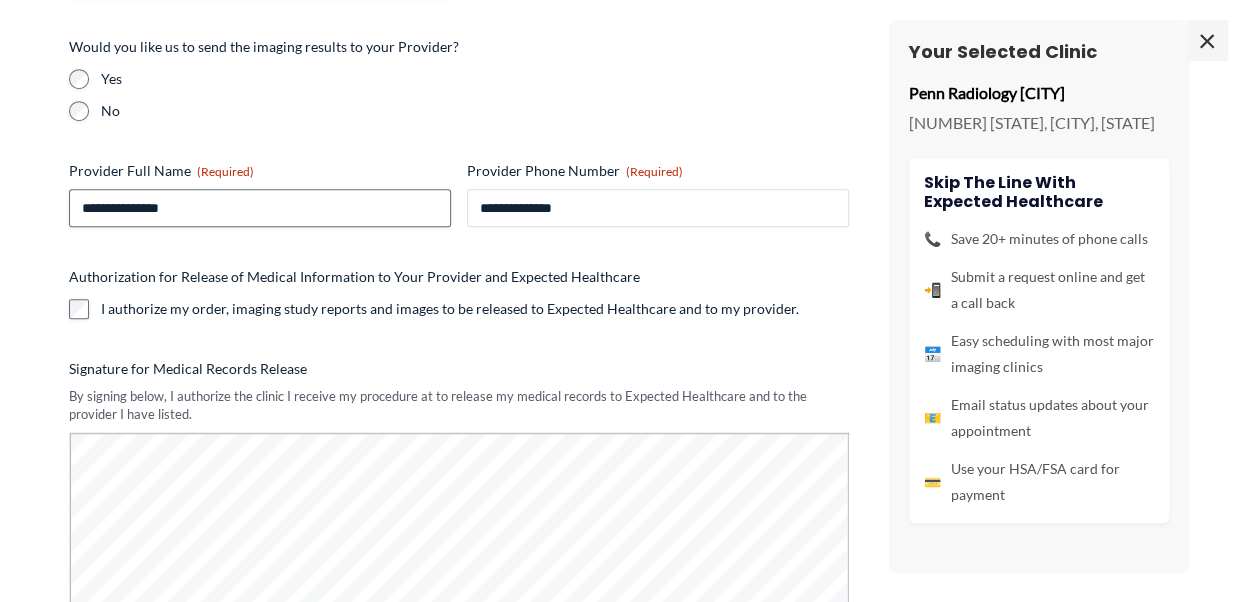 scroll, scrollTop: 521, scrollLeft: 0, axis: vertical 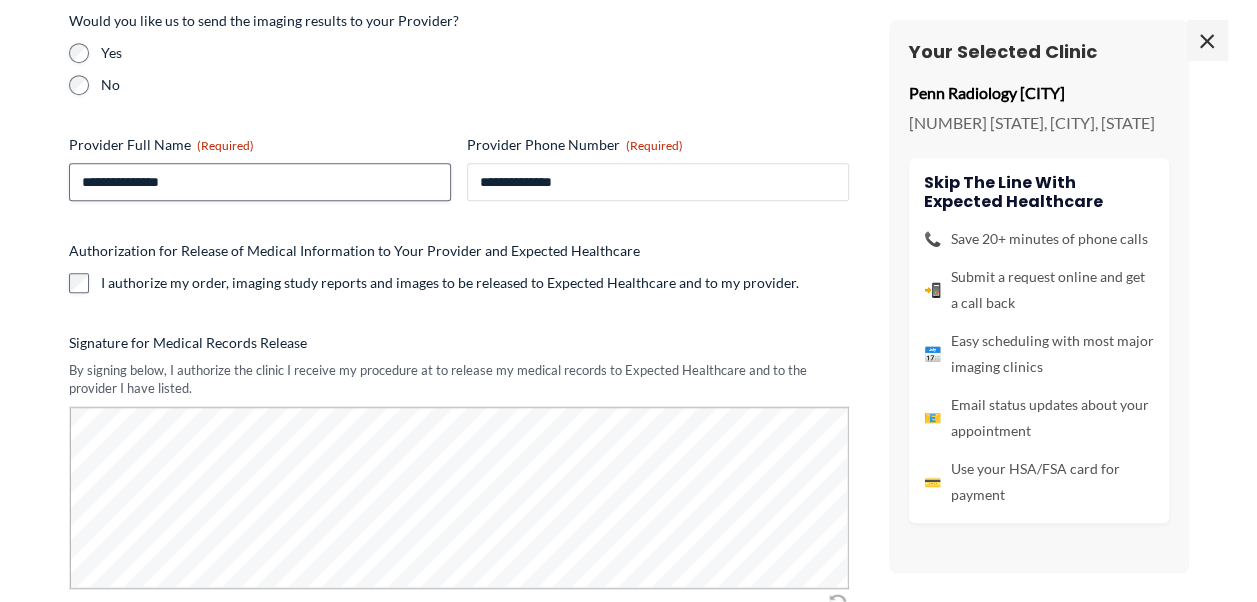 click on "**********" at bounding box center [629, 161] 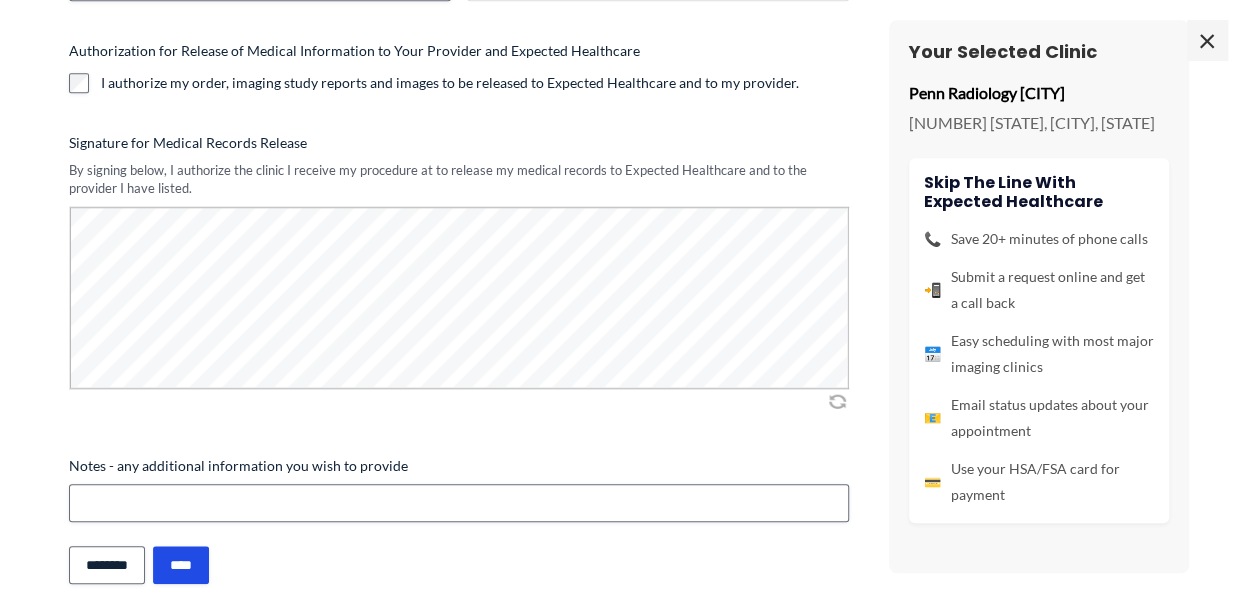 scroll, scrollTop: 742, scrollLeft: 0, axis: vertical 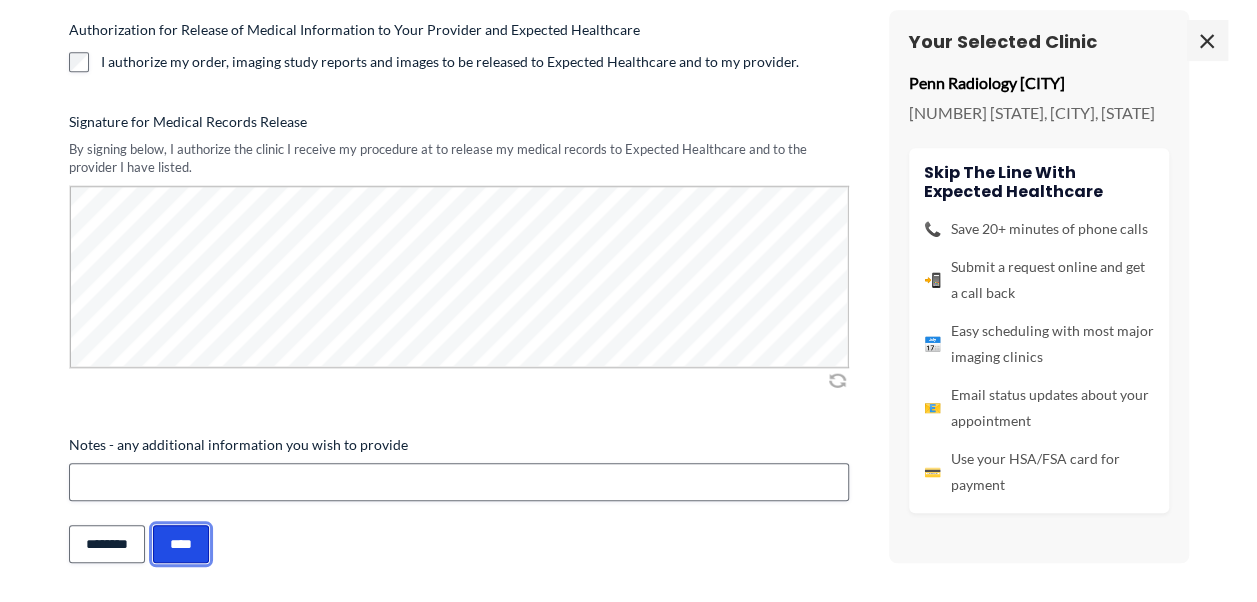 click on "****" at bounding box center (181, 544) 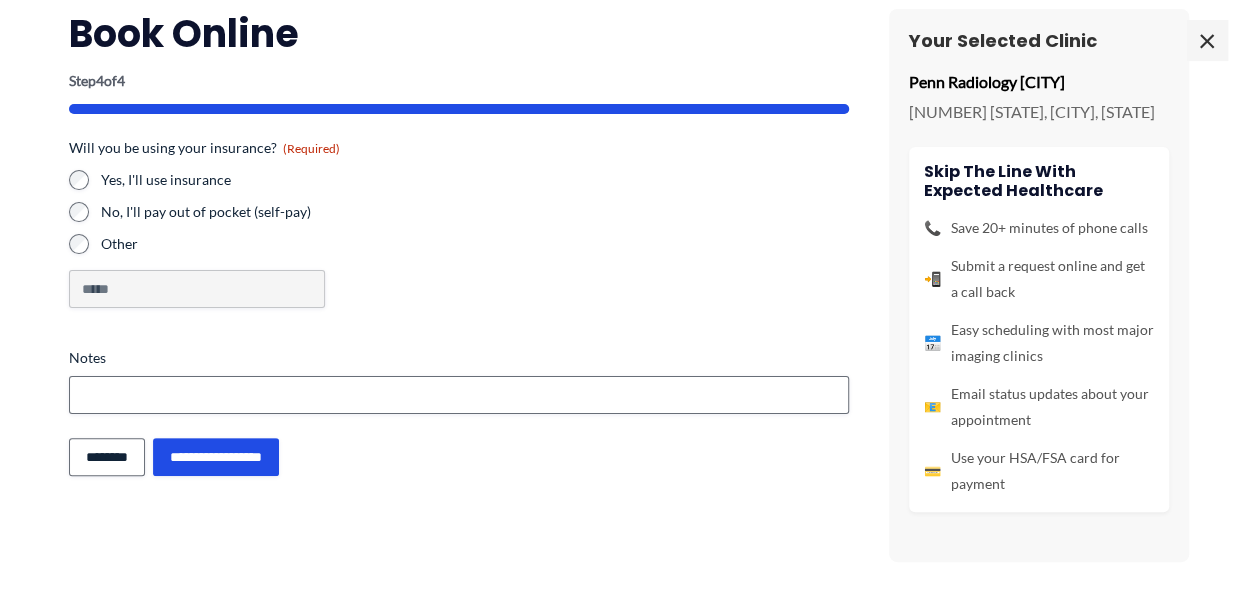 scroll, scrollTop: 51, scrollLeft: 0, axis: vertical 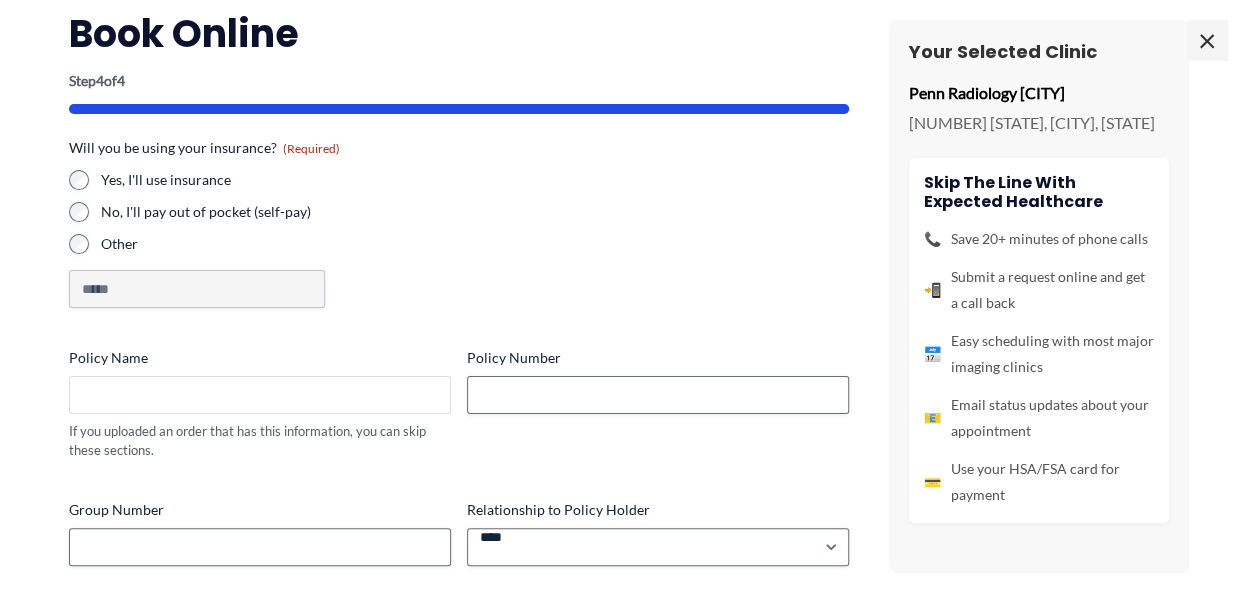 click on "Policy Name" at bounding box center (260, 395) 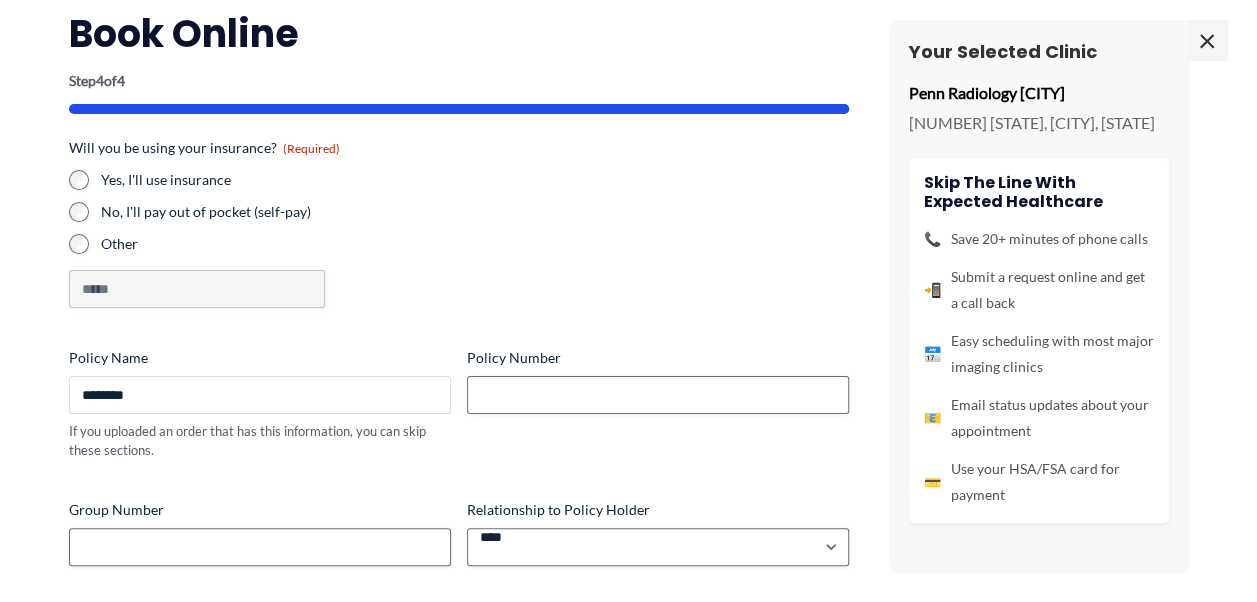 type on "********" 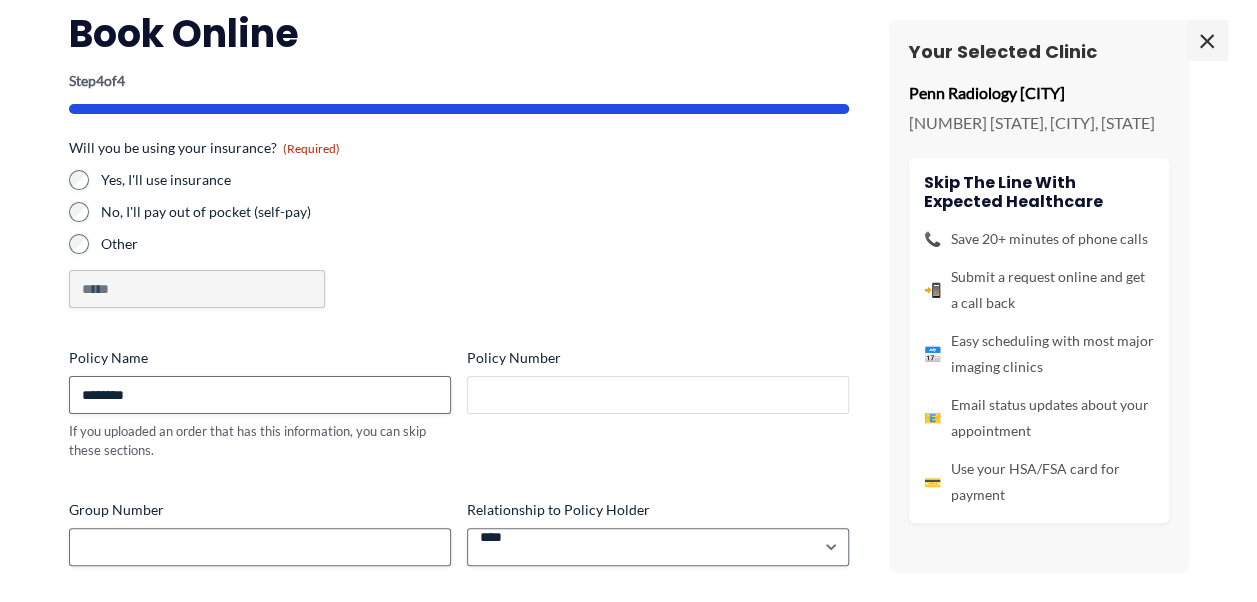 click on "Policy Number" at bounding box center (658, 395) 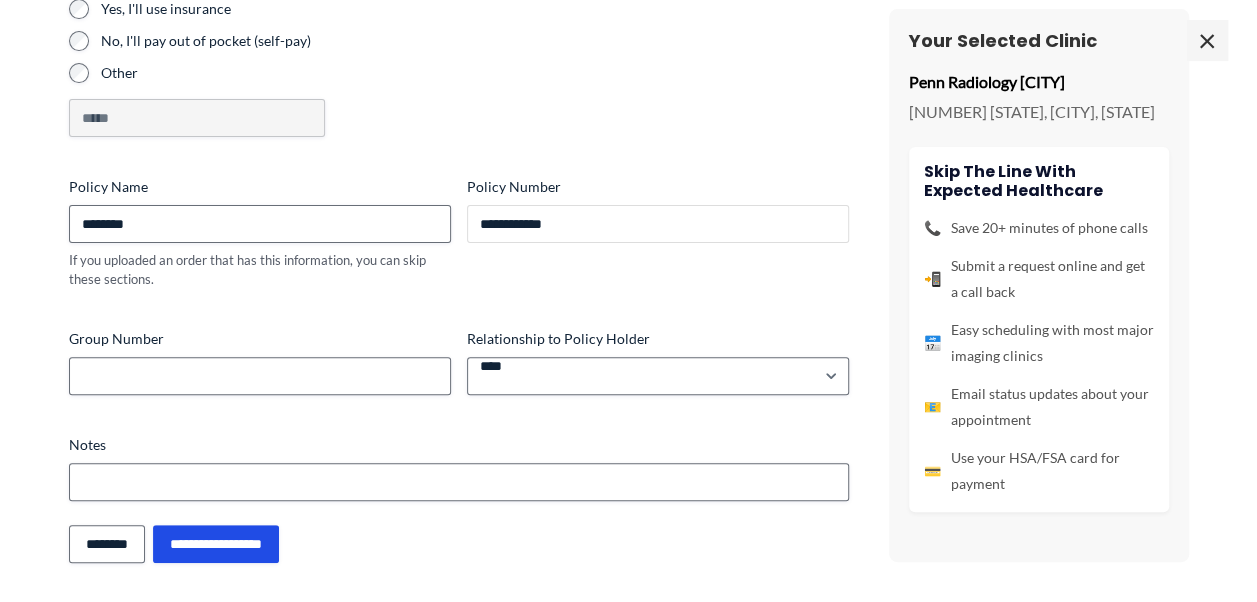 scroll, scrollTop: 222, scrollLeft: 0, axis: vertical 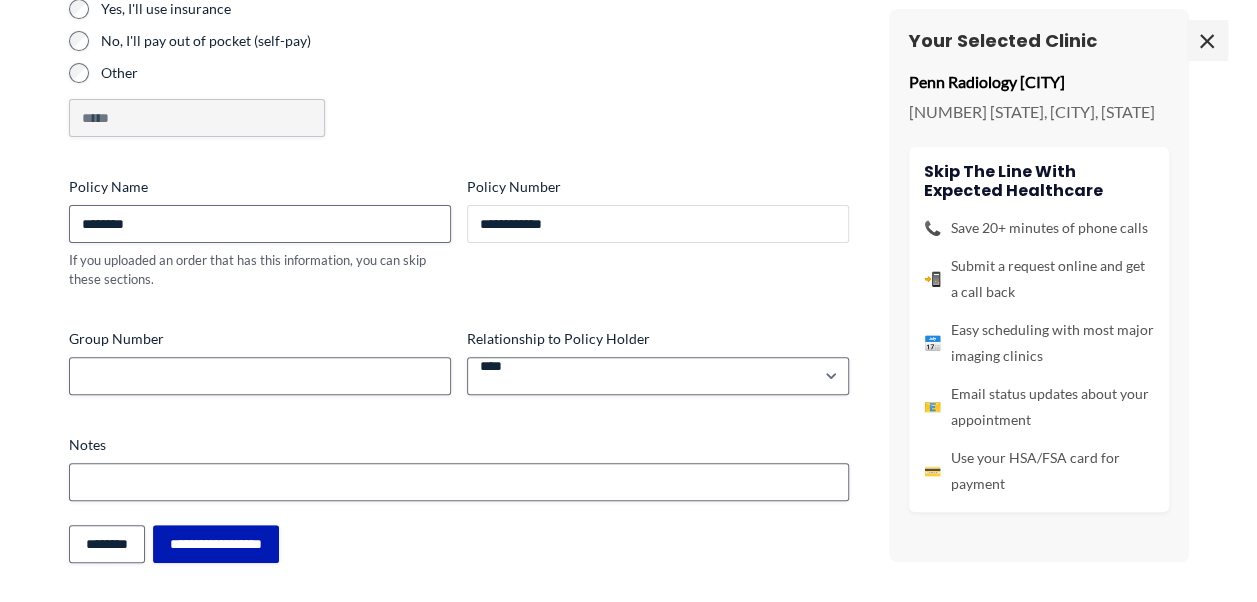 type on "**********" 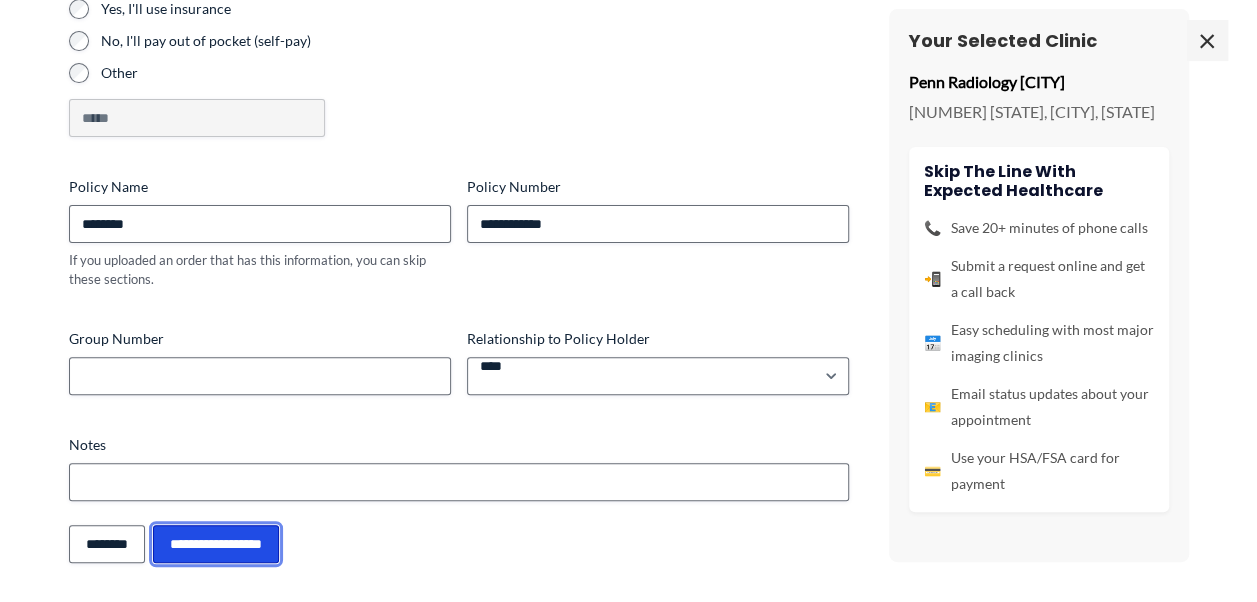 click on "**********" at bounding box center (216, 544) 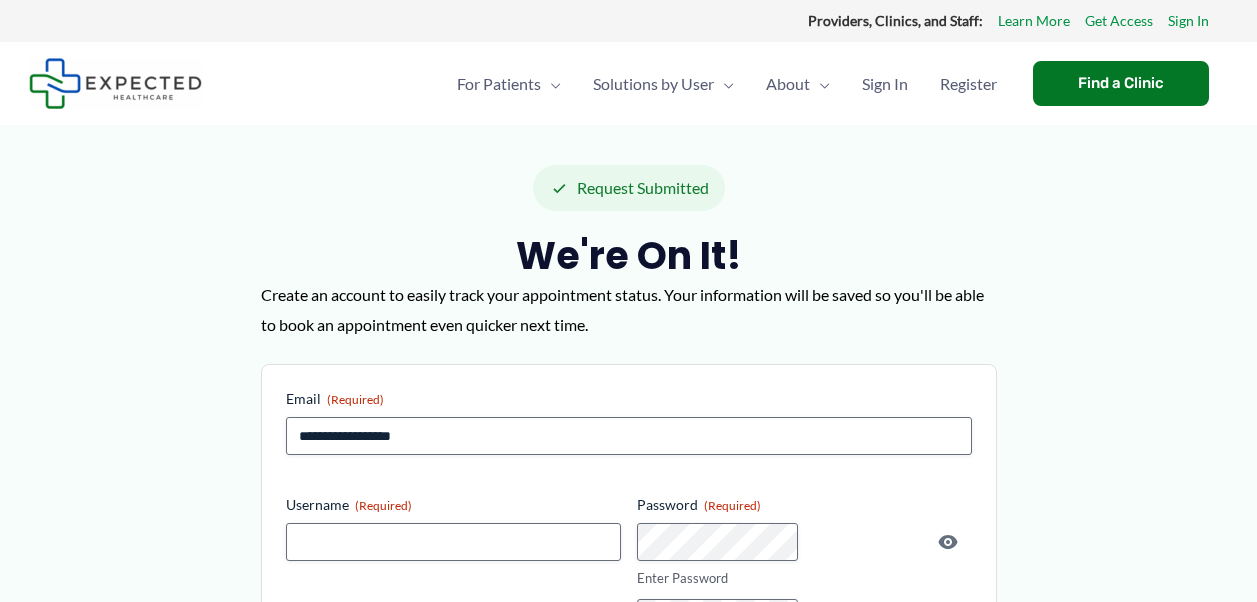 scroll, scrollTop: 0, scrollLeft: 0, axis: both 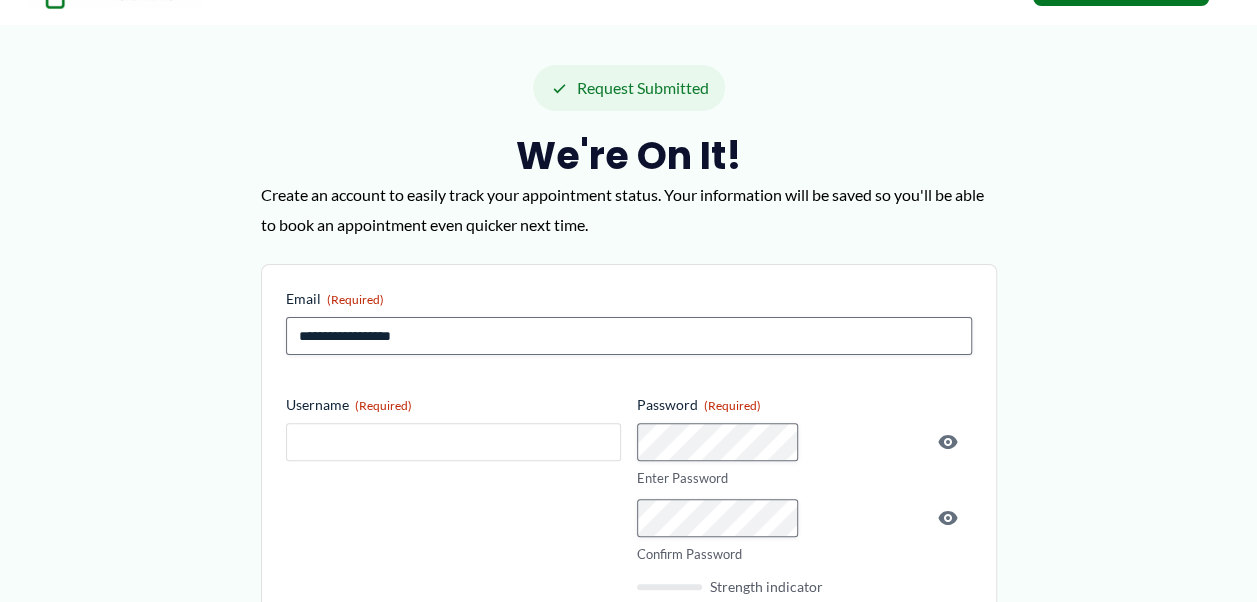 click on "Username (Required)" at bounding box center [453, 442] 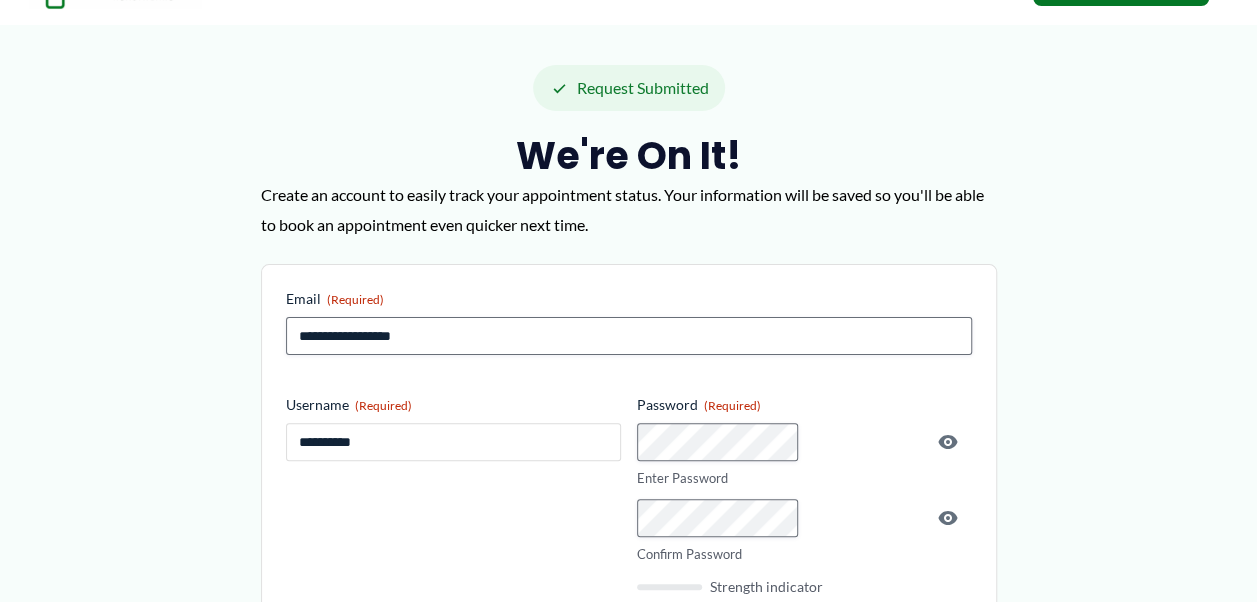 type on "**********" 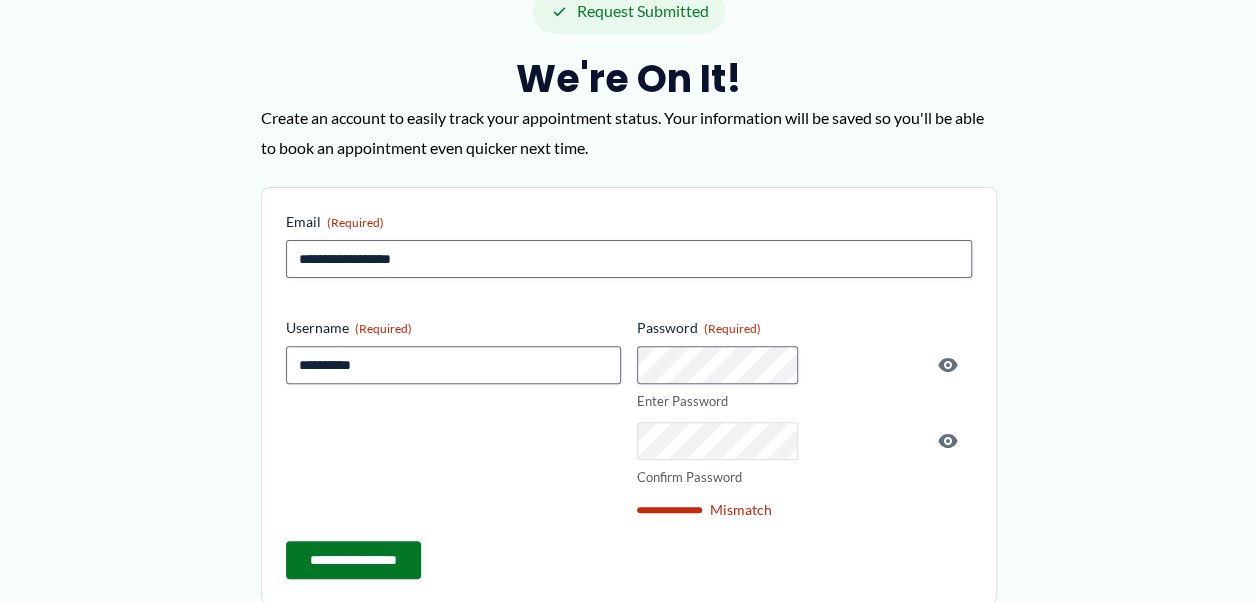 scroll, scrollTop: 300, scrollLeft: 0, axis: vertical 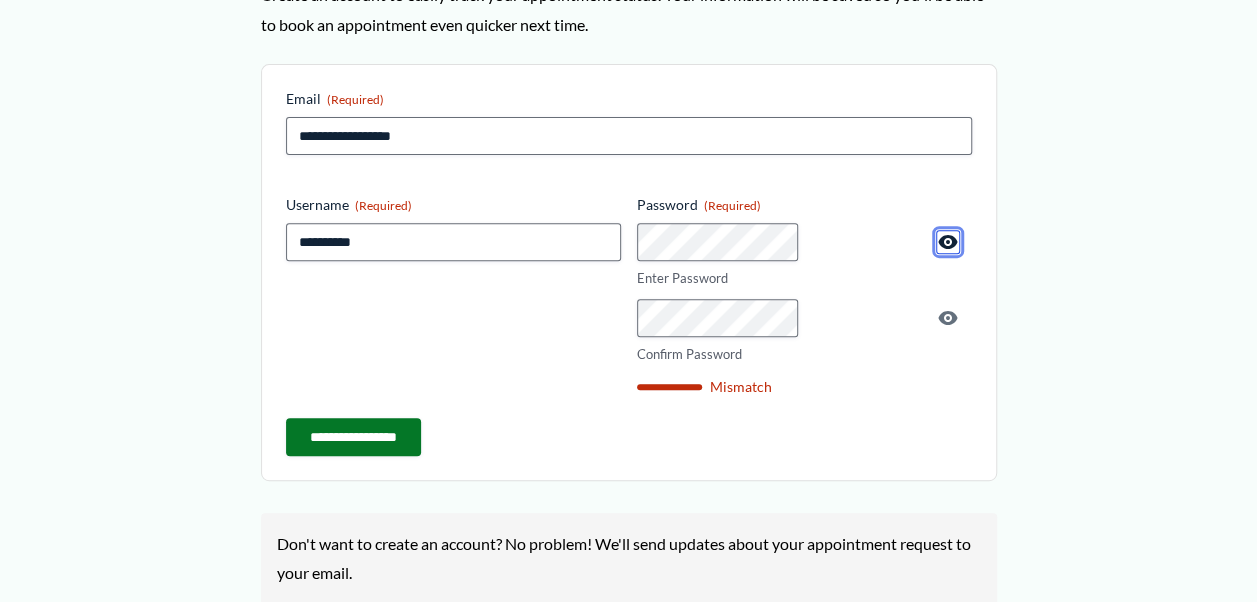 click at bounding box center (948, 242) 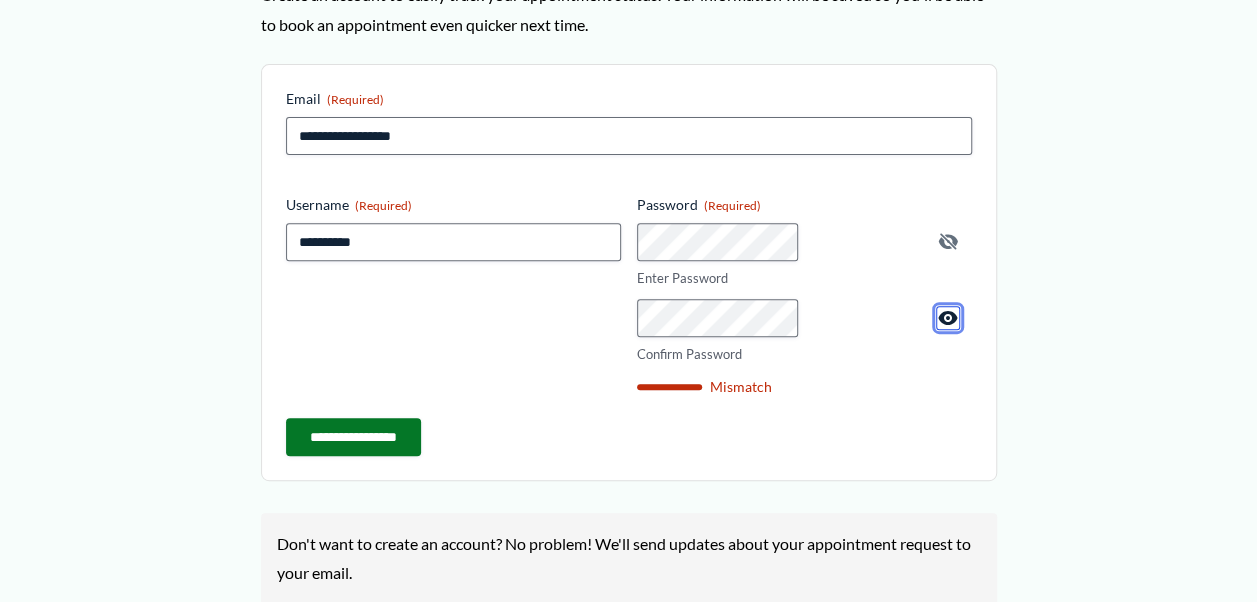 click at bounding box center [948, 318] 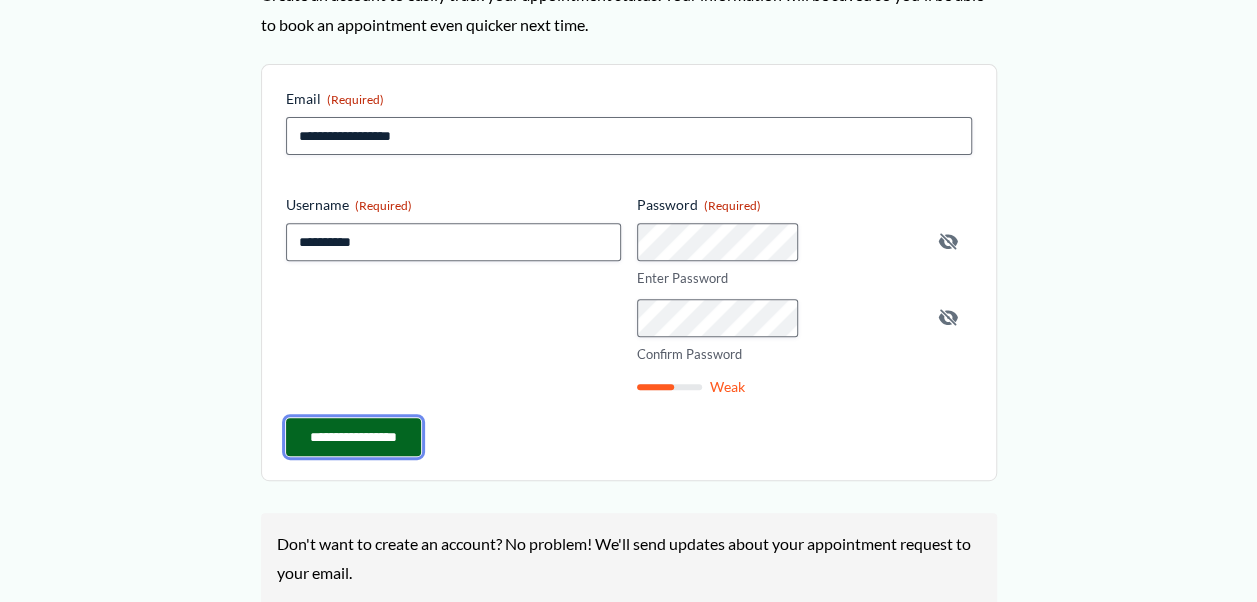 click on "**********" at bounding box center (353, 437) 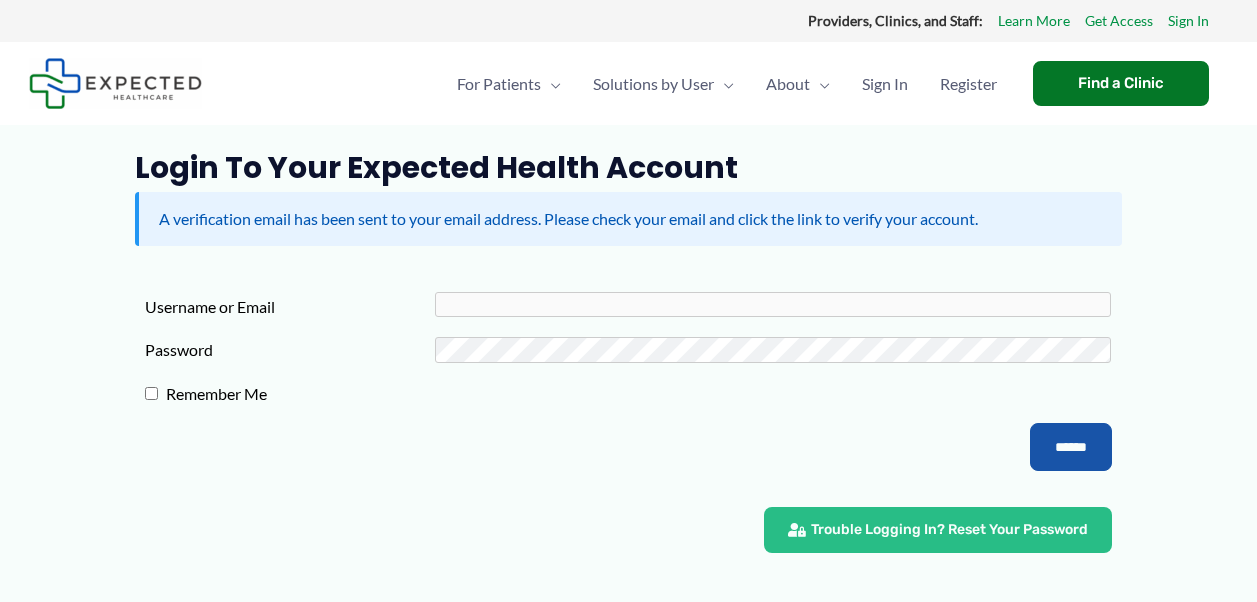 scroll, scrollTop: 0, scrollLeft: 0, axis: both 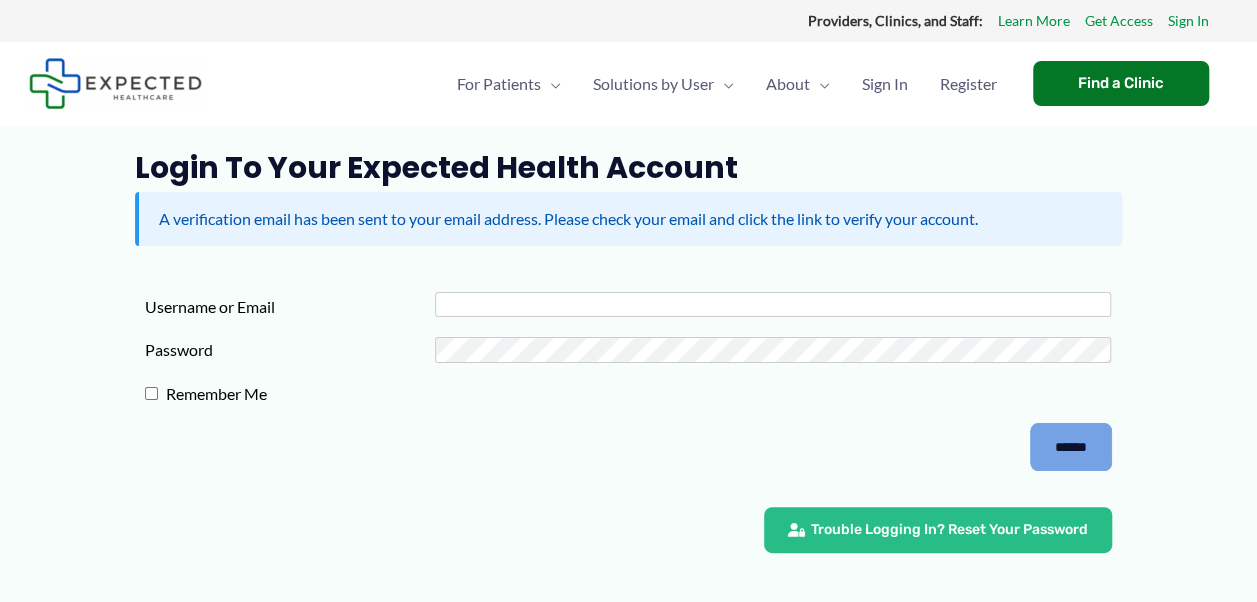 type on "**********" 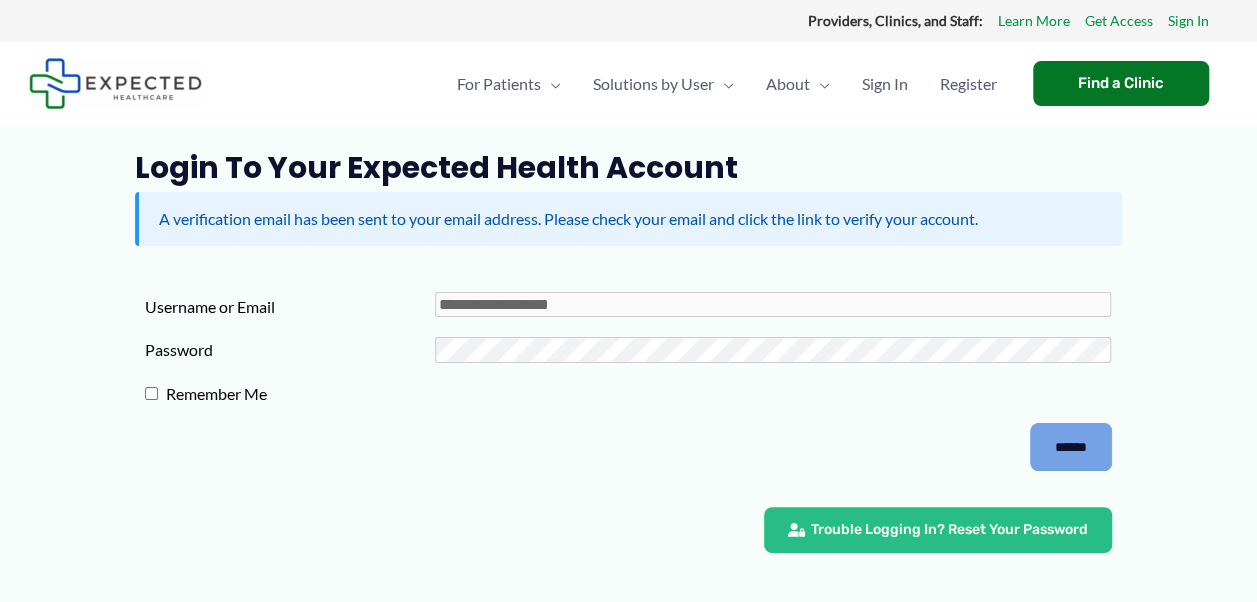 click on "******" at bounding box center [1071, 447] 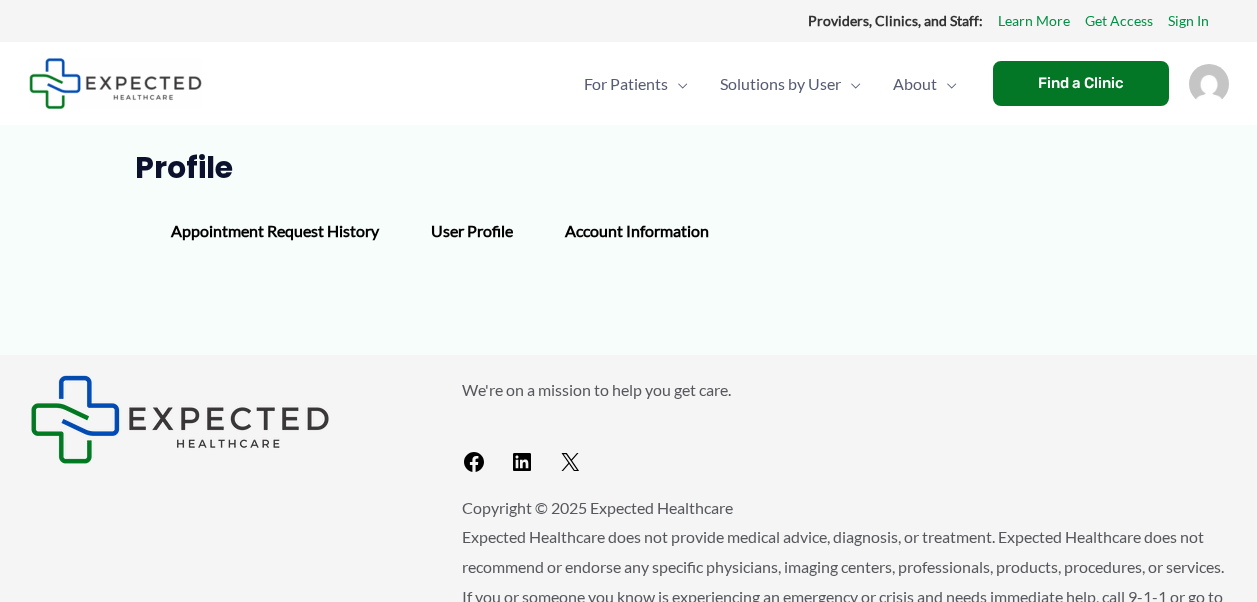 scroll, scrollTop: 0, scrollLeft: 0, axis: both 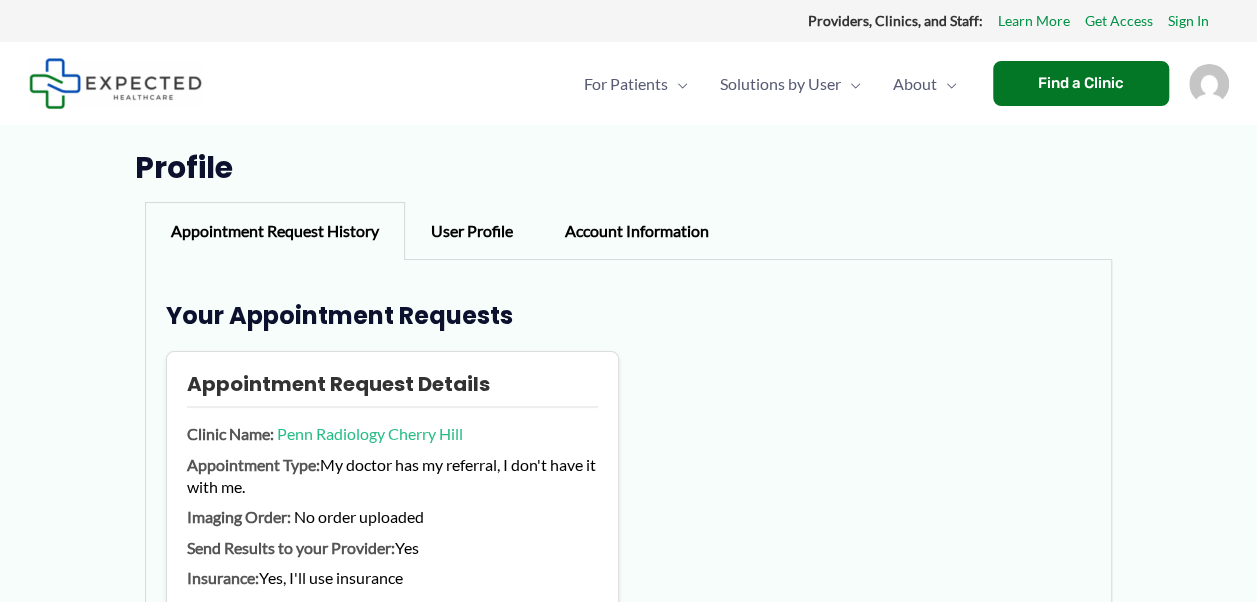 click on "Account Information" at bounding box center (637, 231) 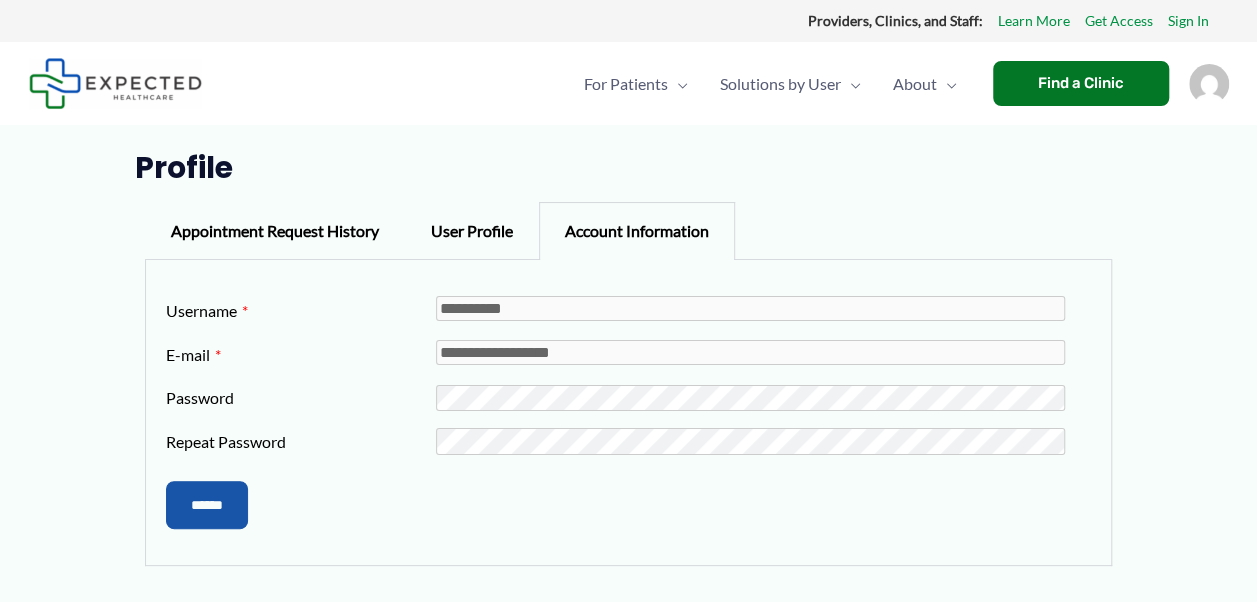 click on "Appointment Request History" at bounding box center [275, 231] 